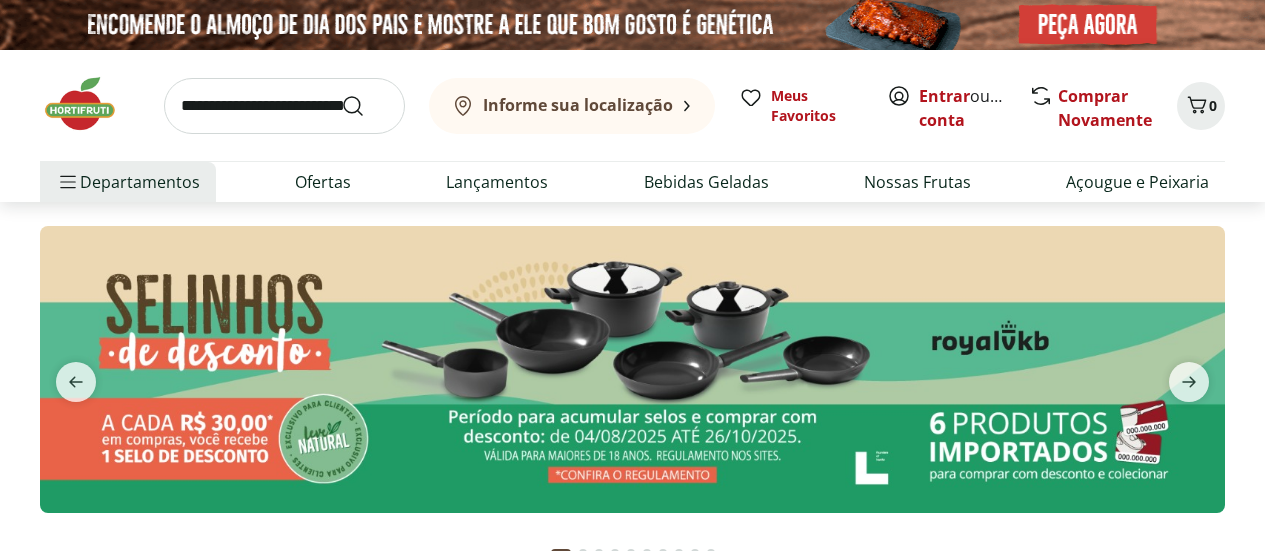 scroll, scrollTop: 0, scrollLeft: 0, axis: both 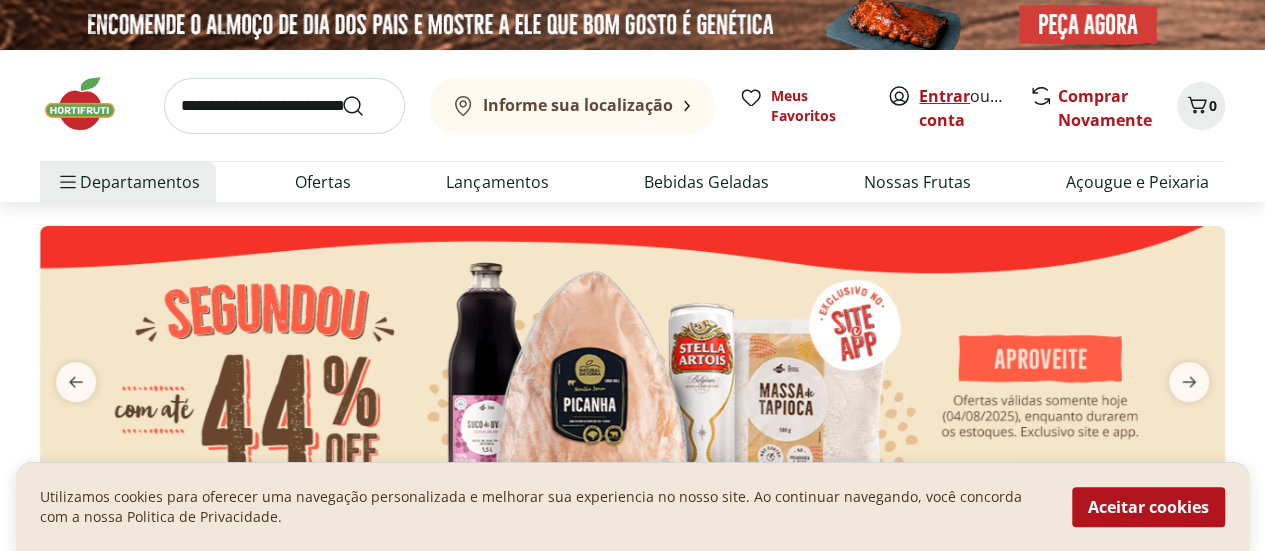 click on "Entrar" at bounding box center (944, 96) 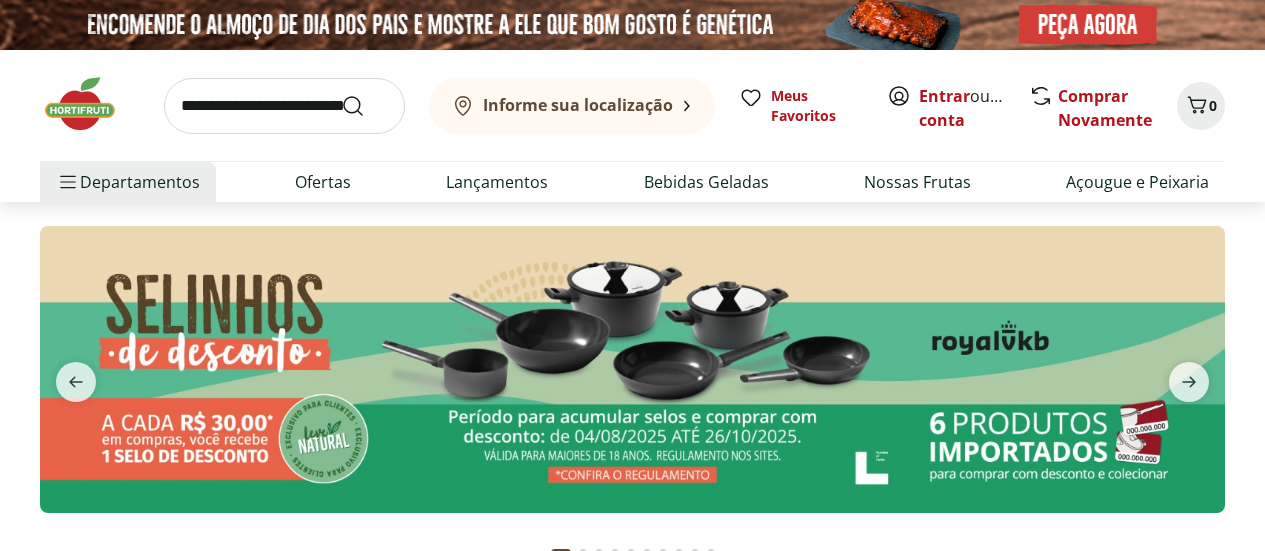scroll, scrollTop: 0, scrollLeft: 0, axis: both 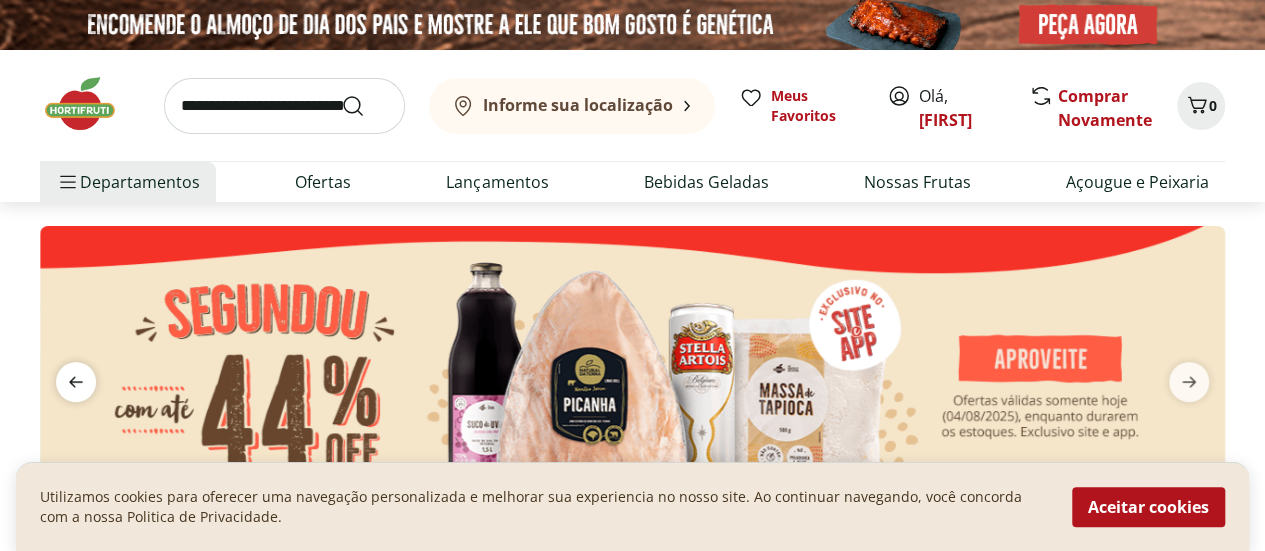 click 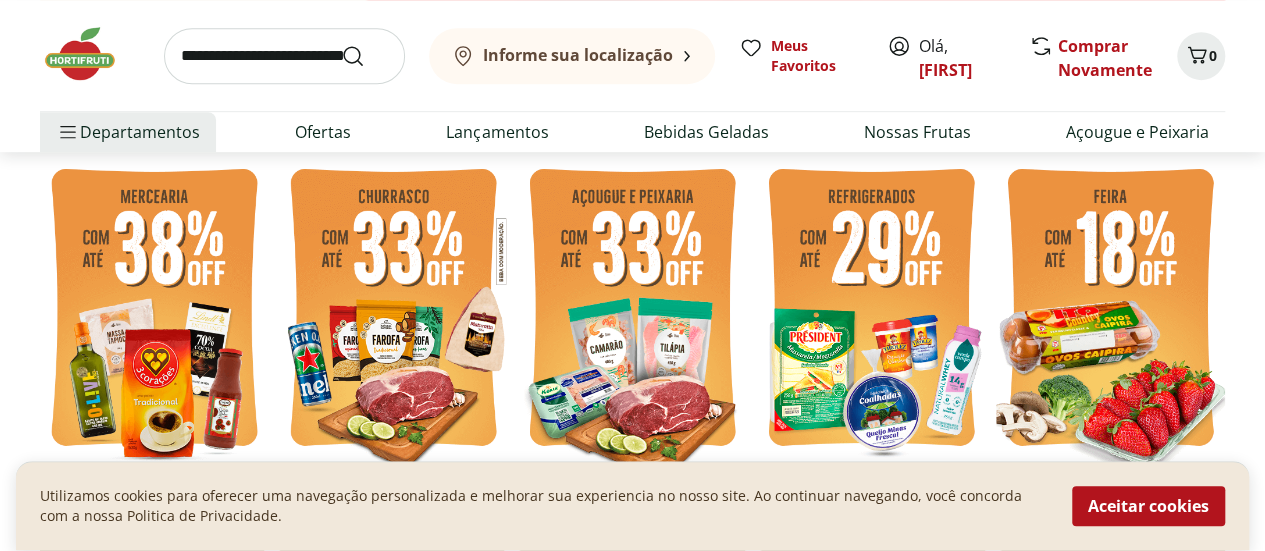 scroll, scrollTop: 400, scrollLeft: 0, axis: vertical 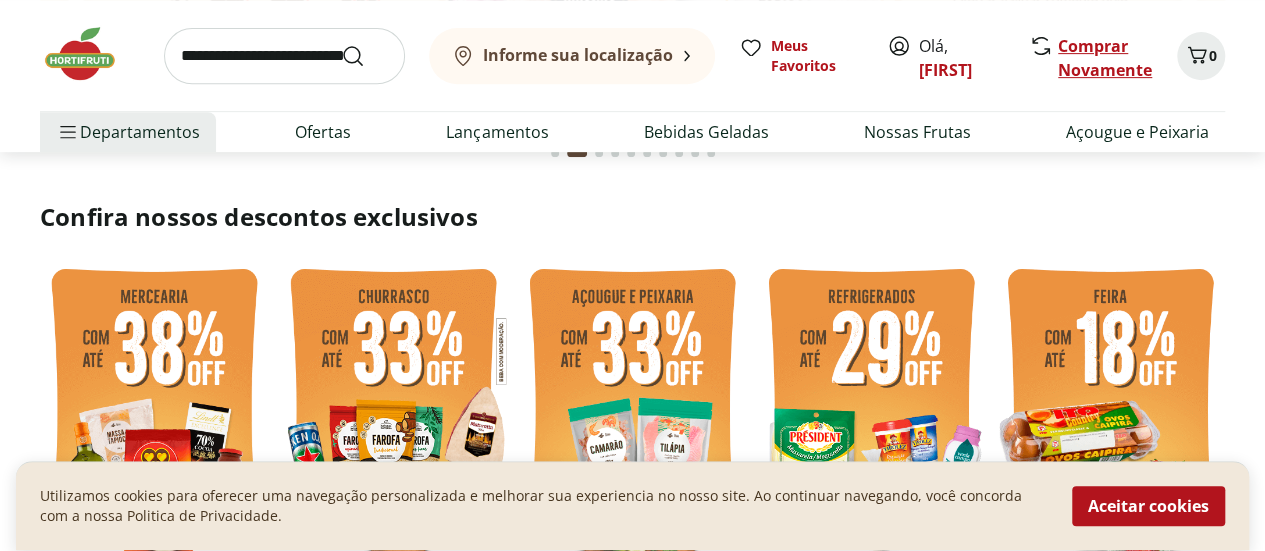 click on "Comprar Novamente" at bounding box center [1105, 58] 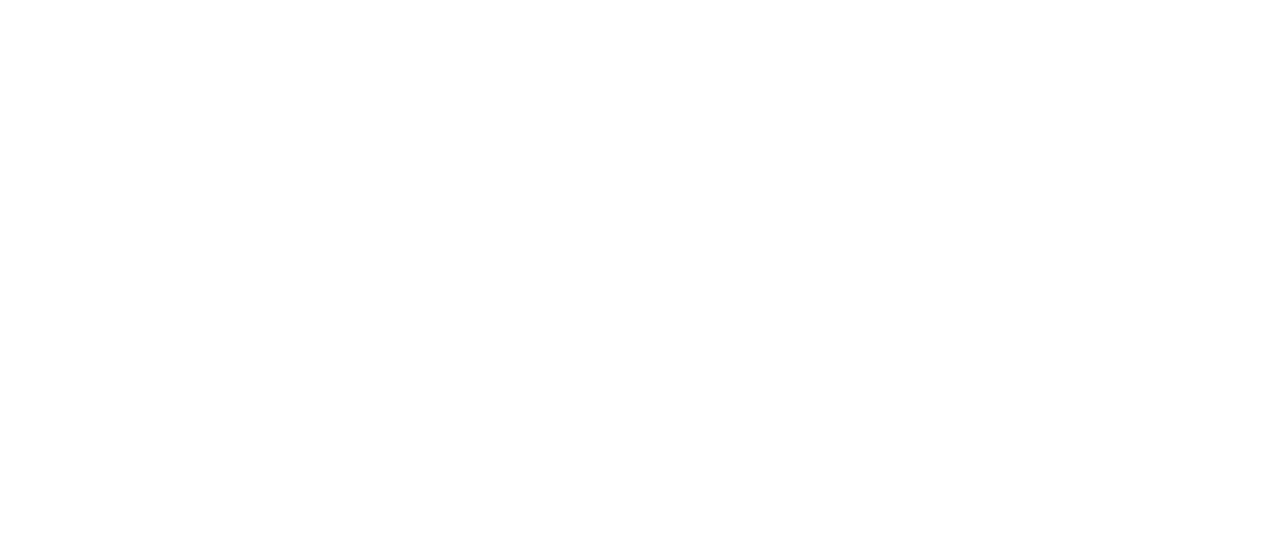 scroll, scrollTop: 0, scrollLeft: 0, axis: both 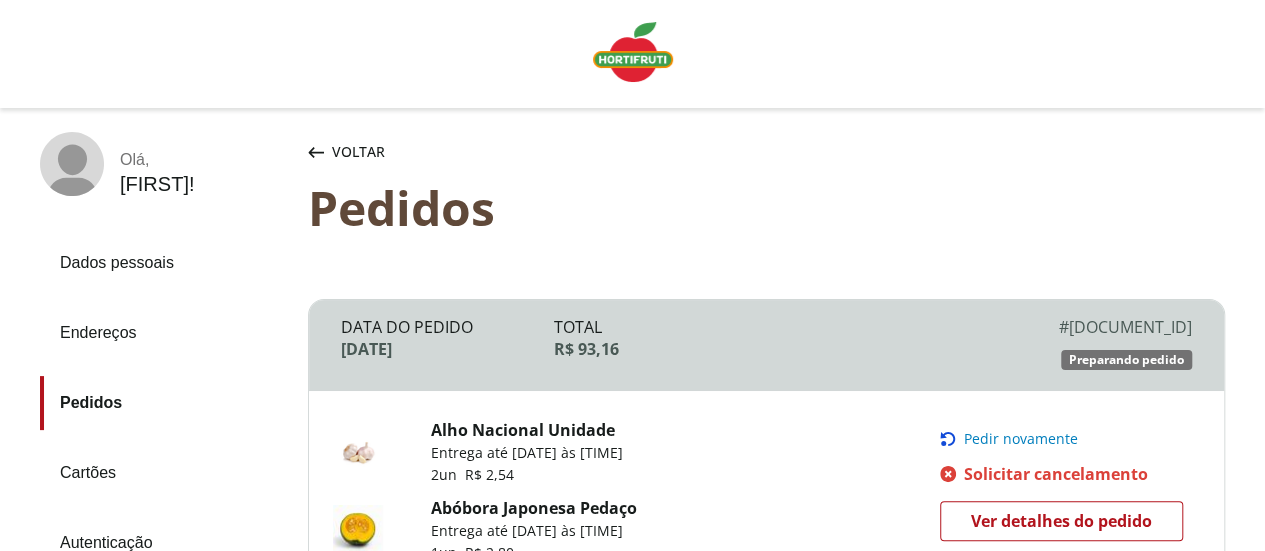 click on "Endereços" at bounding box center (166, 333) 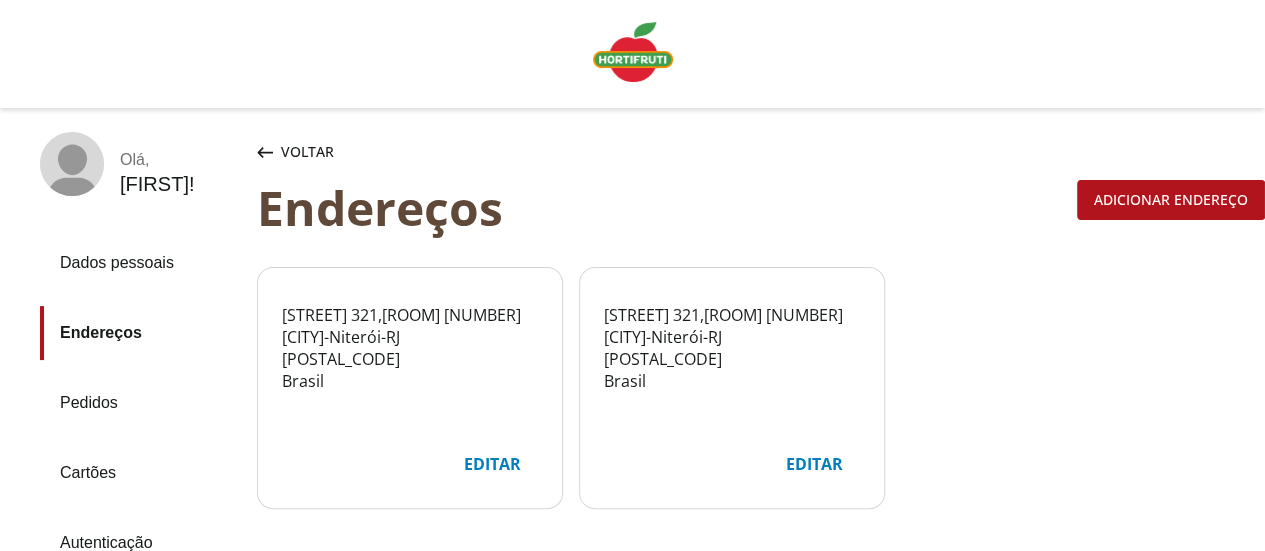click on "Voltar" at bounding box center (307, 152) 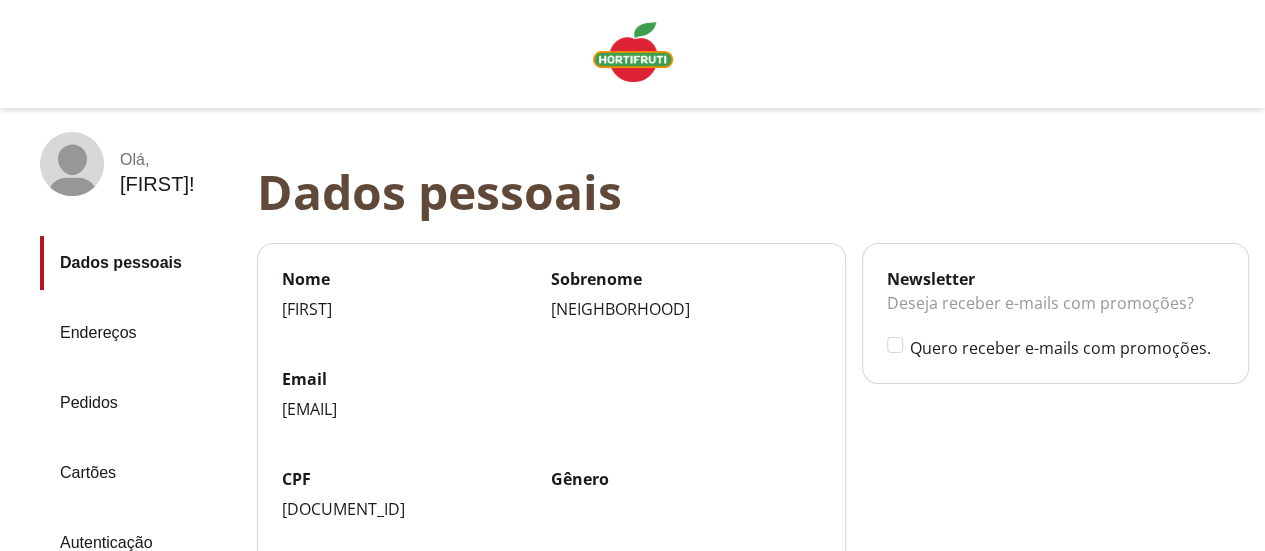 click at bounding box center [633, 52] 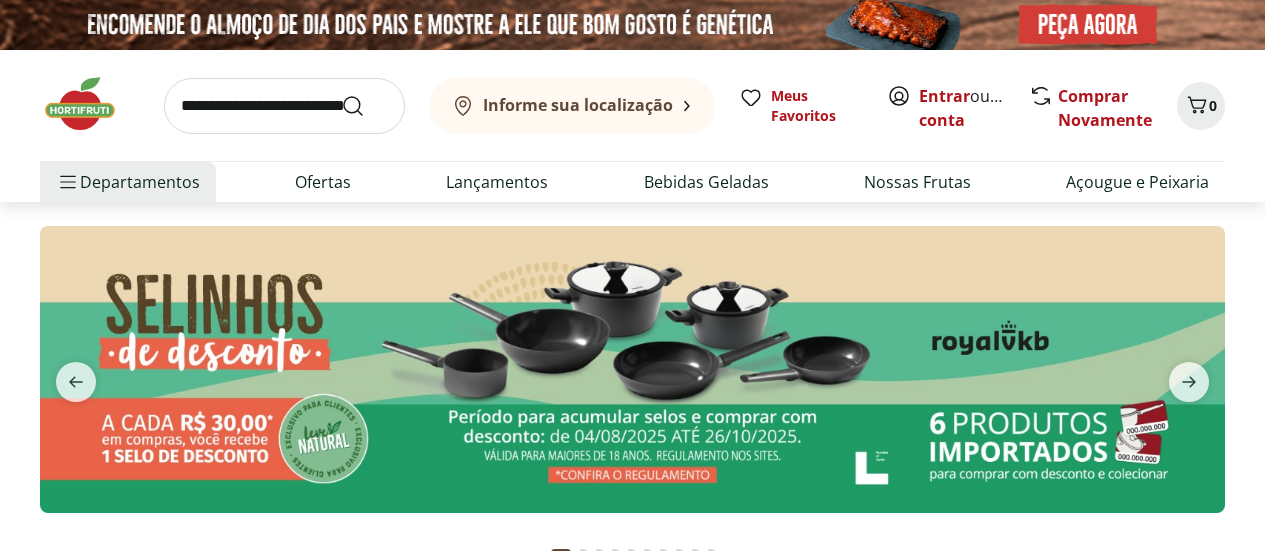 scroll, scrollTop: 0, scrollLeft: 0, axis: both 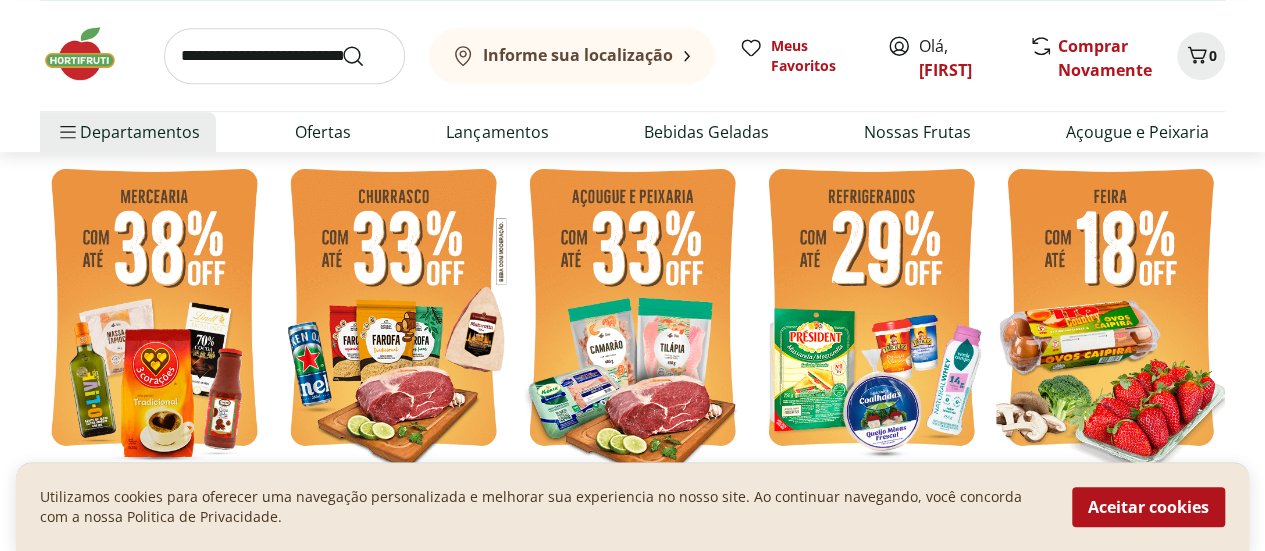click at bounding box center (632, 310) 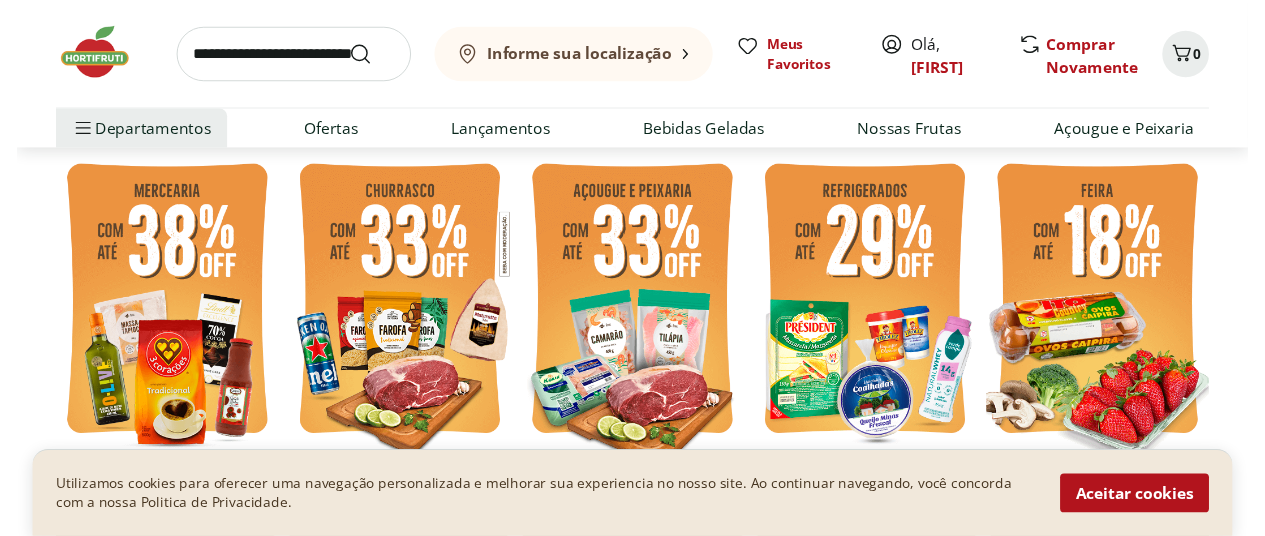 scroll, scrollTop: 0, scrollLeft: 0, axis: both 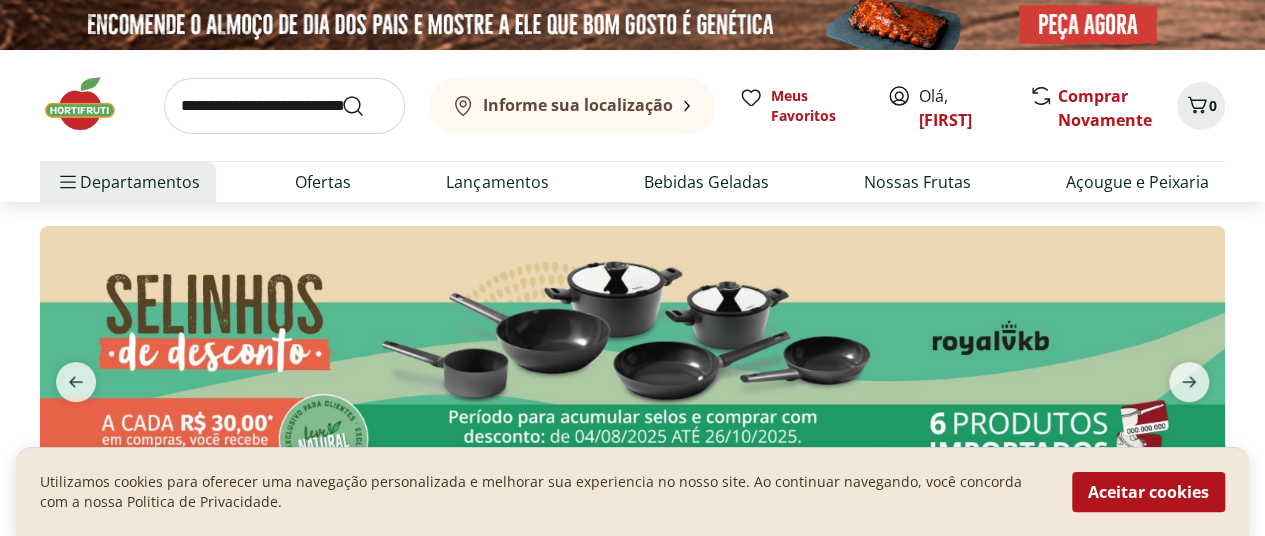 select on "**********" 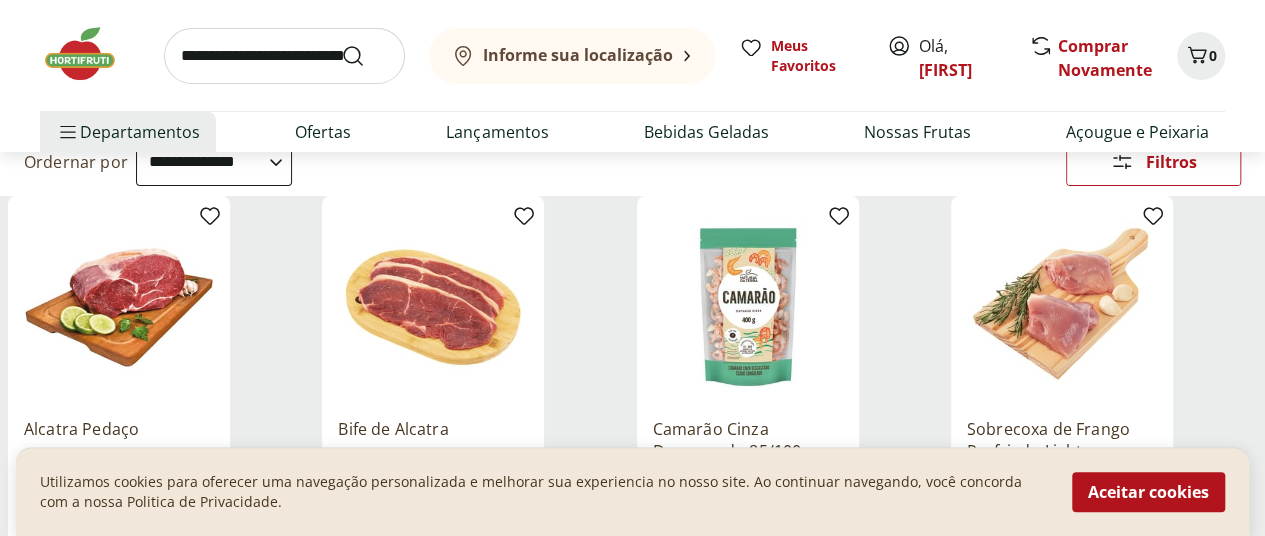 scroll, scrollTop: 0, scrollLeft: 0, axis: both 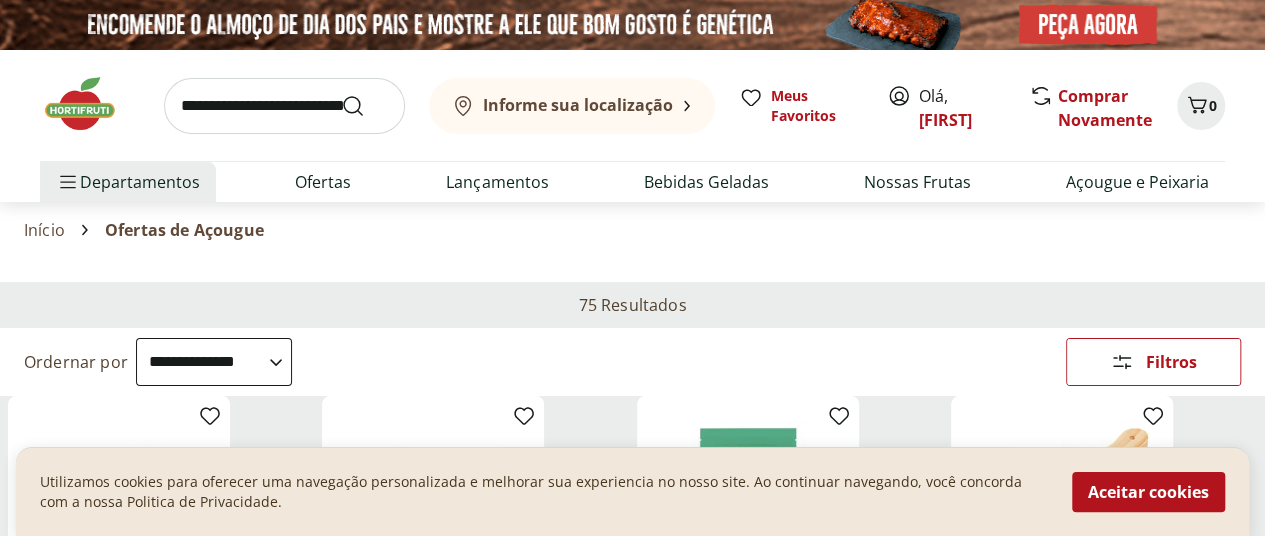 click at bounding box center (284, 106) 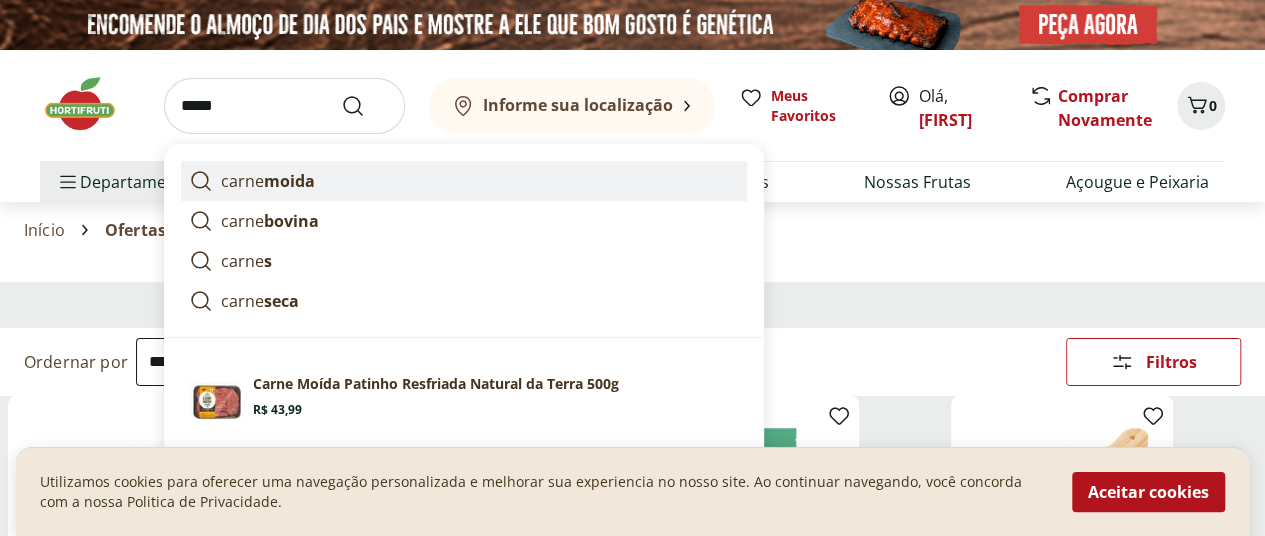 click on "moida" at bounding box center [289, 181] 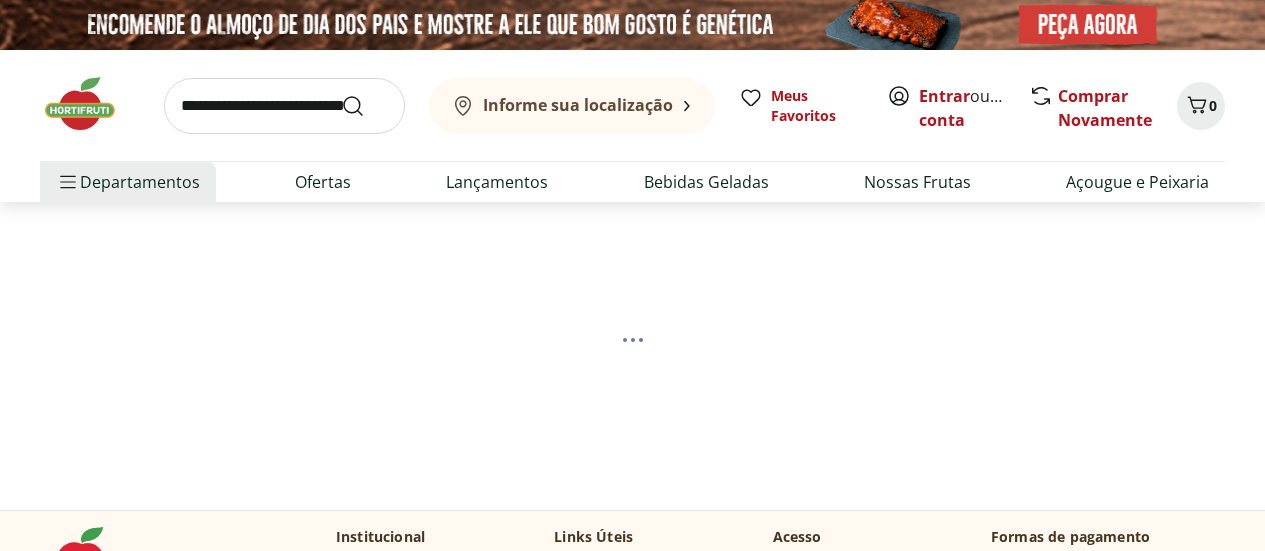 scroll, scrollTop: 0, scrollLeft: 0, axis: both 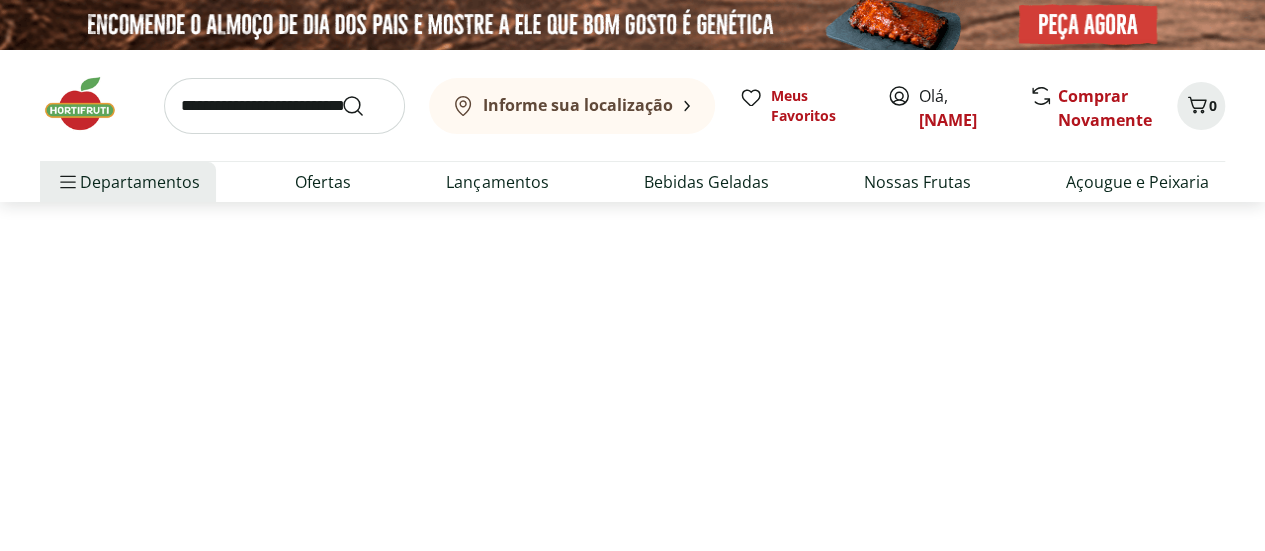 select on "**********" 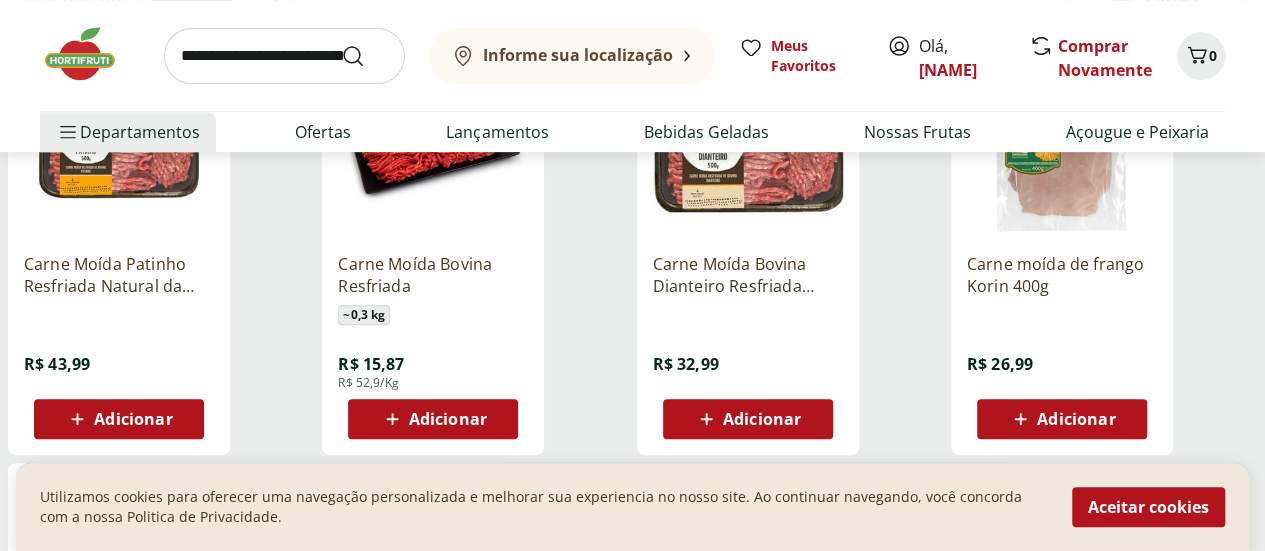 scroll, scrollTop: 400, scrollLeft: 0, axis: vertical 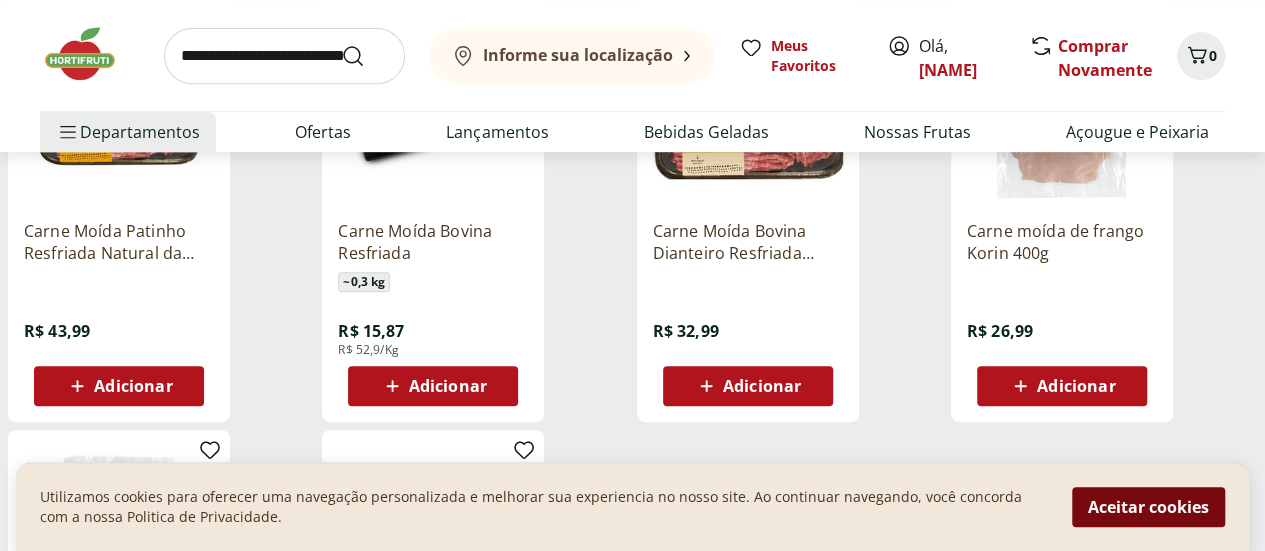 click on "Aceitar cookies" at bounding box center (1148, 507) 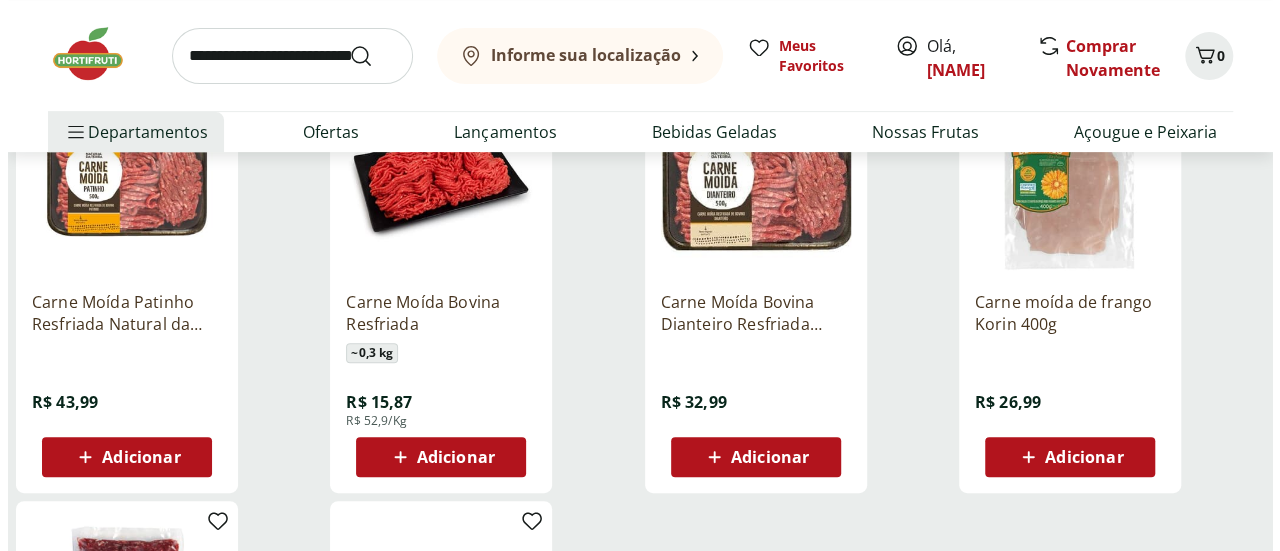 scroll, scrollTop: 300, scrollLeft: 0, axis: vertical 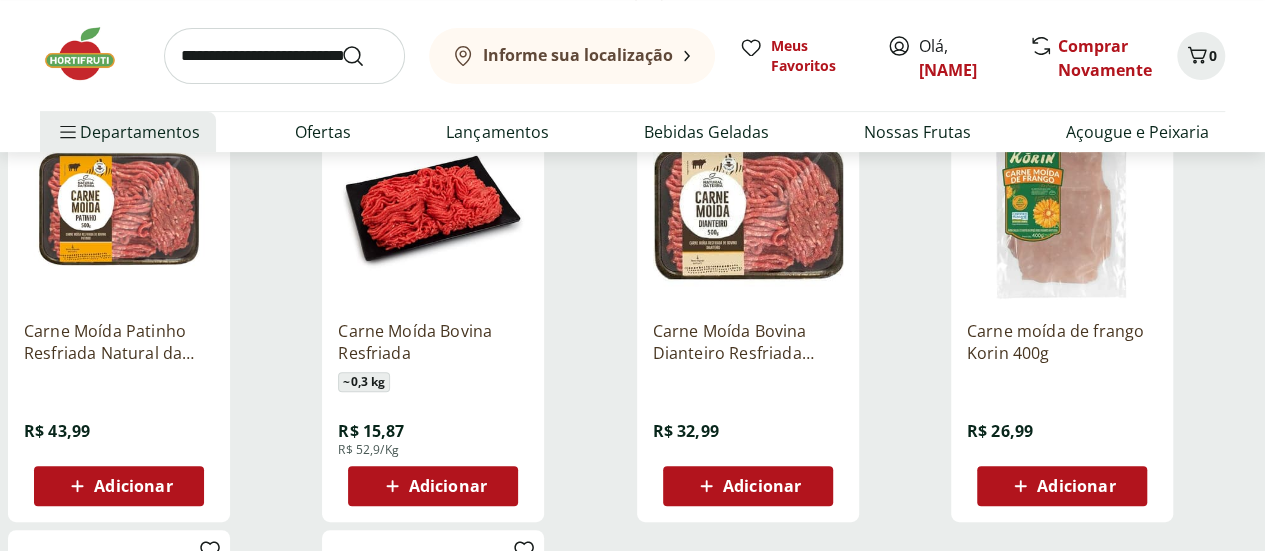 click on "Adicionar" at bounding box center [762, 486] 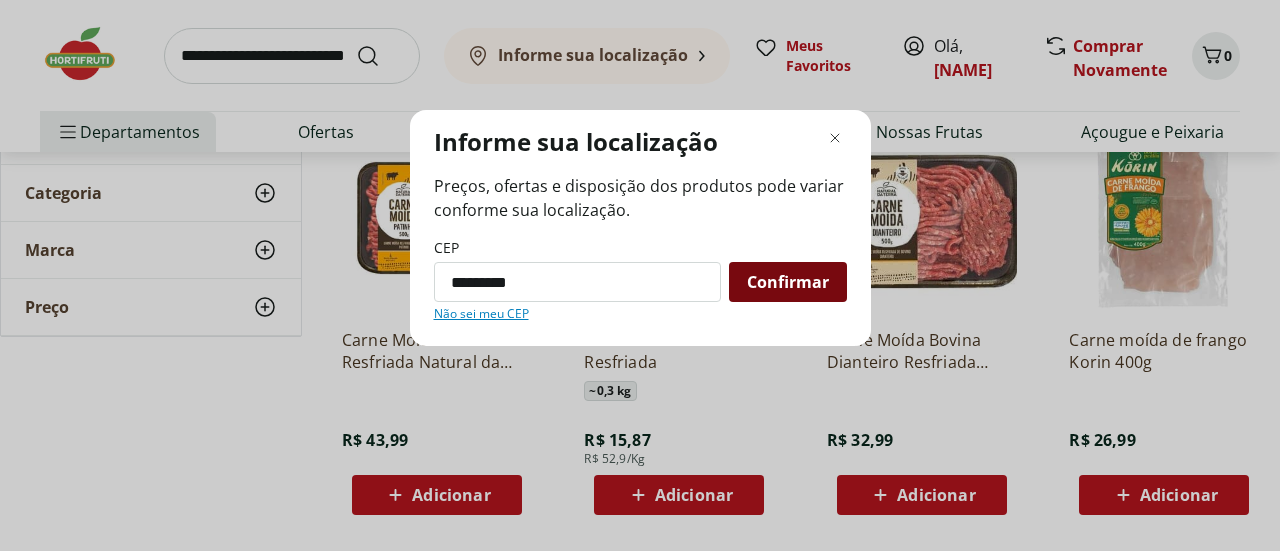 type on "*********" 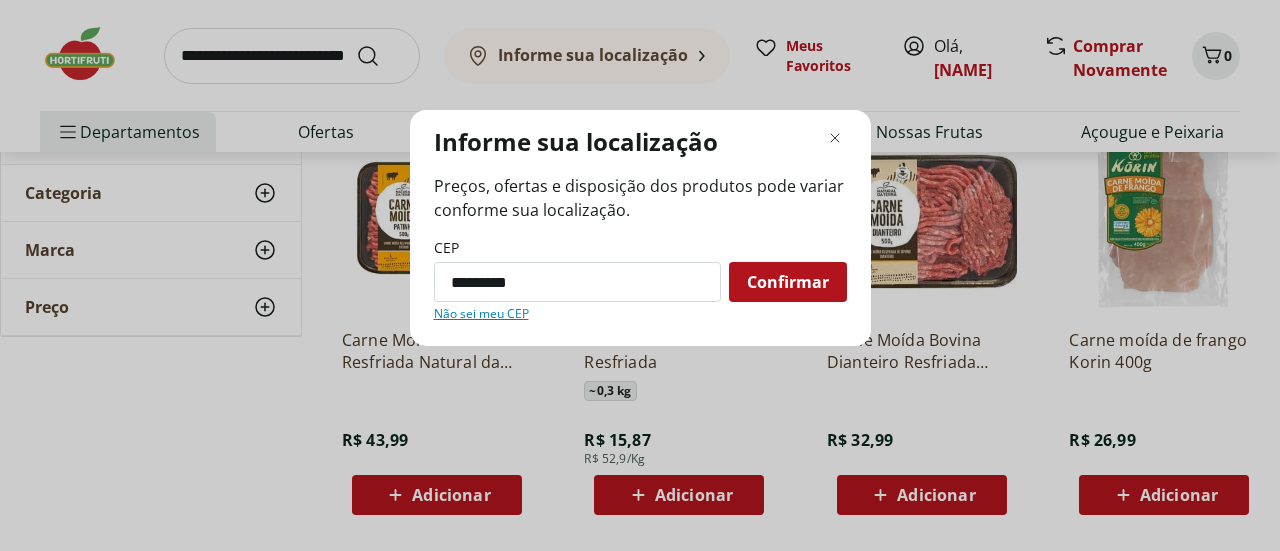 click on "Confirmar" at bounding box center [788, 282] 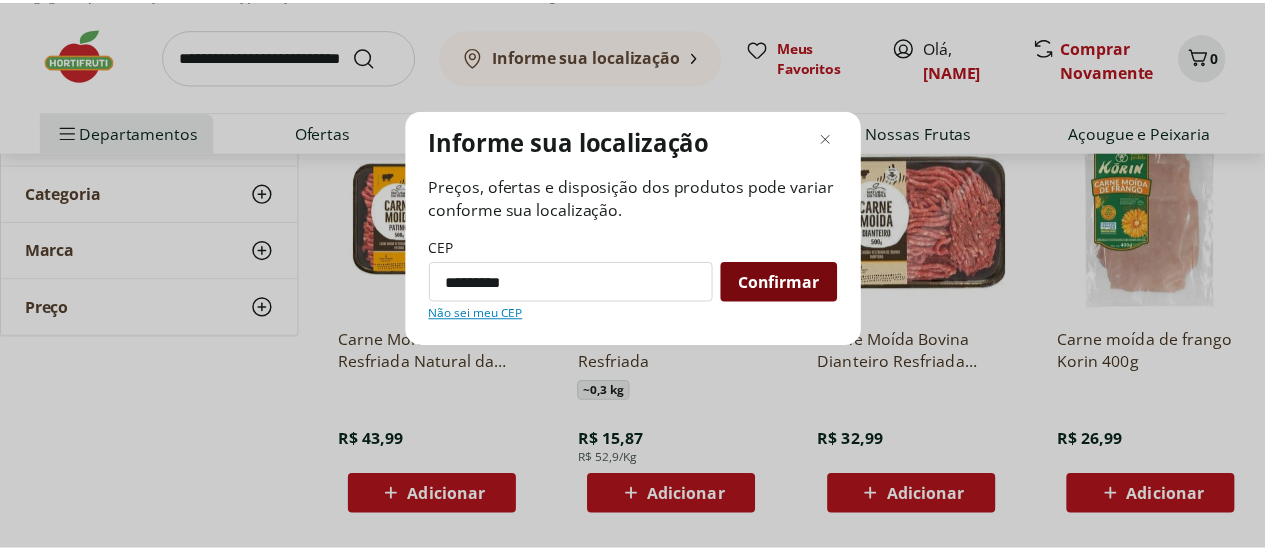 scroll, scrollTop: 98, scrollLeft: 0, axis: vertical 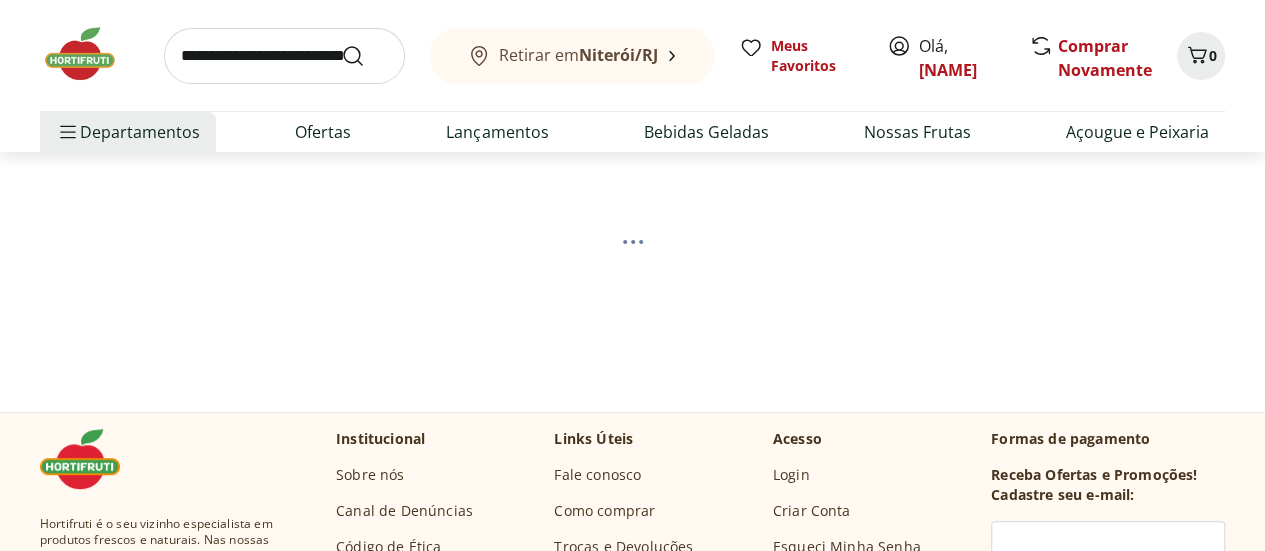 select on "**********" 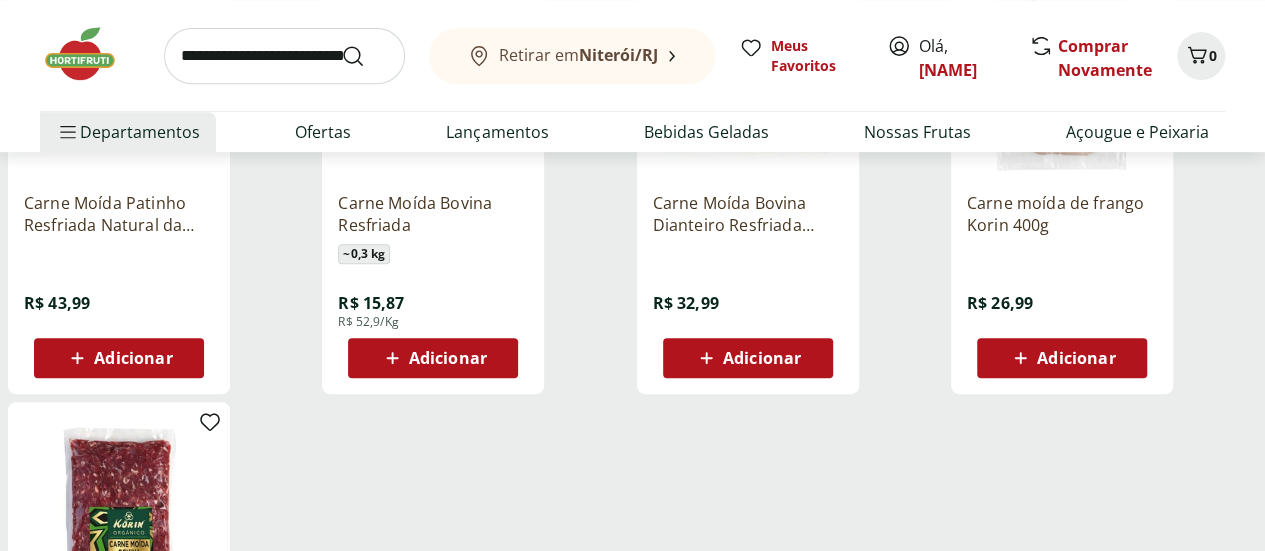 scroll, scrollTop: 498, scrollLeft: 0, axis: vertical 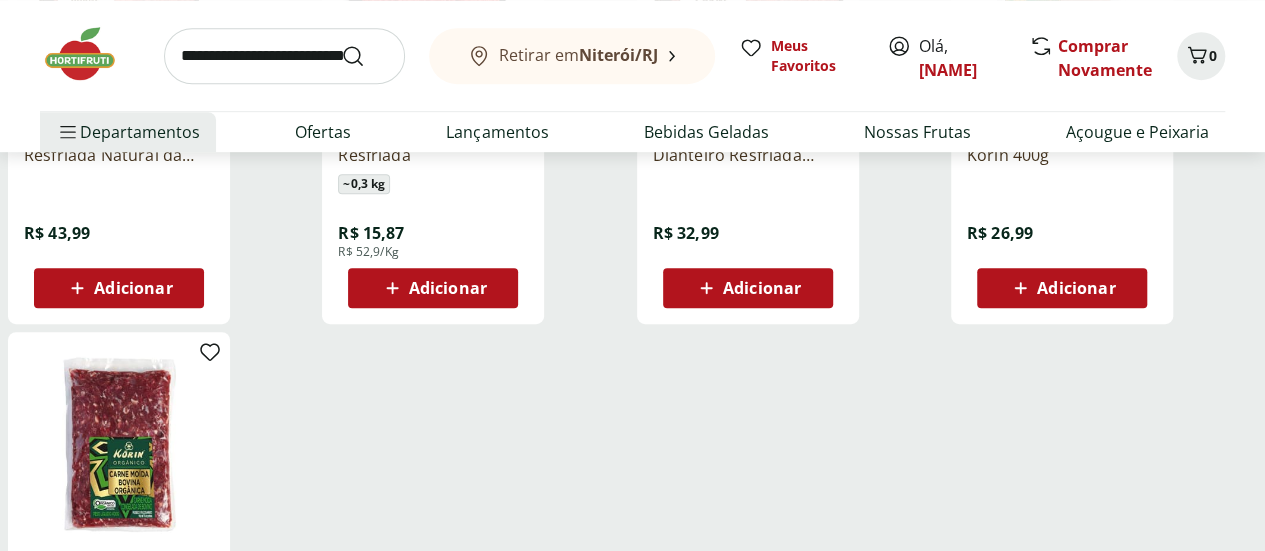 click on "Adicionar" at bounding box center (762, 288) 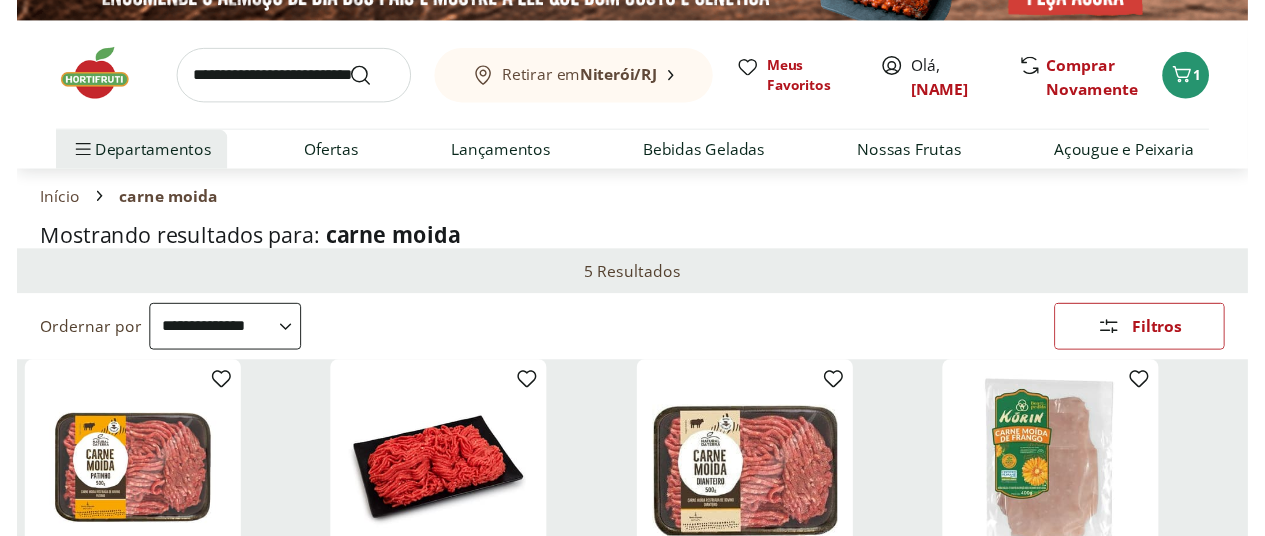 scroll, scrollTop: 0, scrollLeft: 0, axis: both 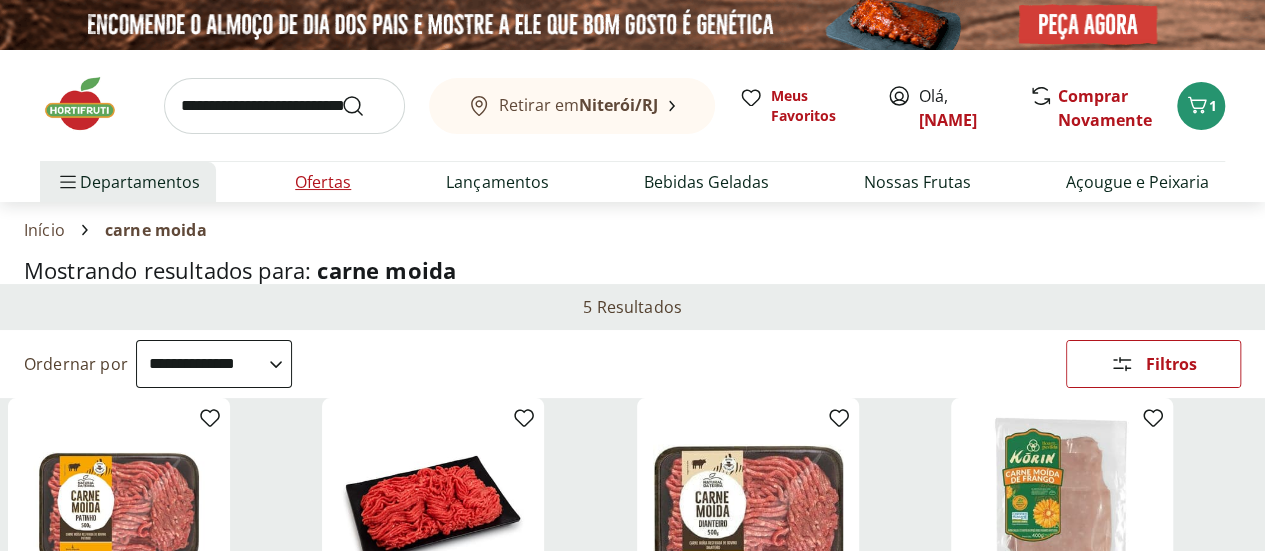 click on "Ofertas" at bounding box center (323, 182) 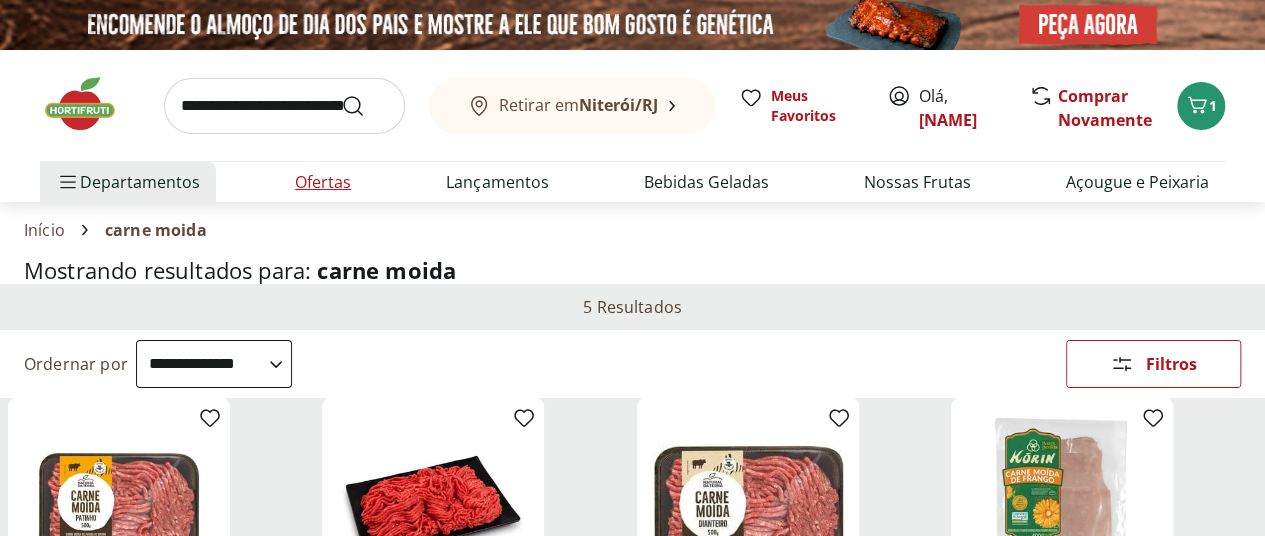 select on "**********" 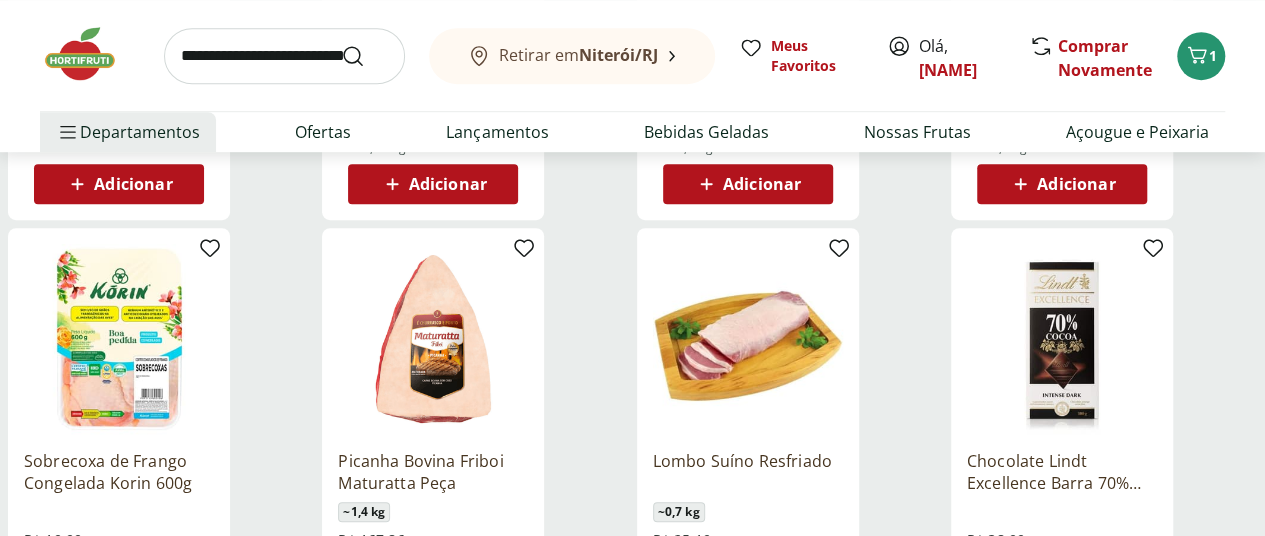 scroll, scrollTop: 700, scrollLeft: 0, axis: vertical 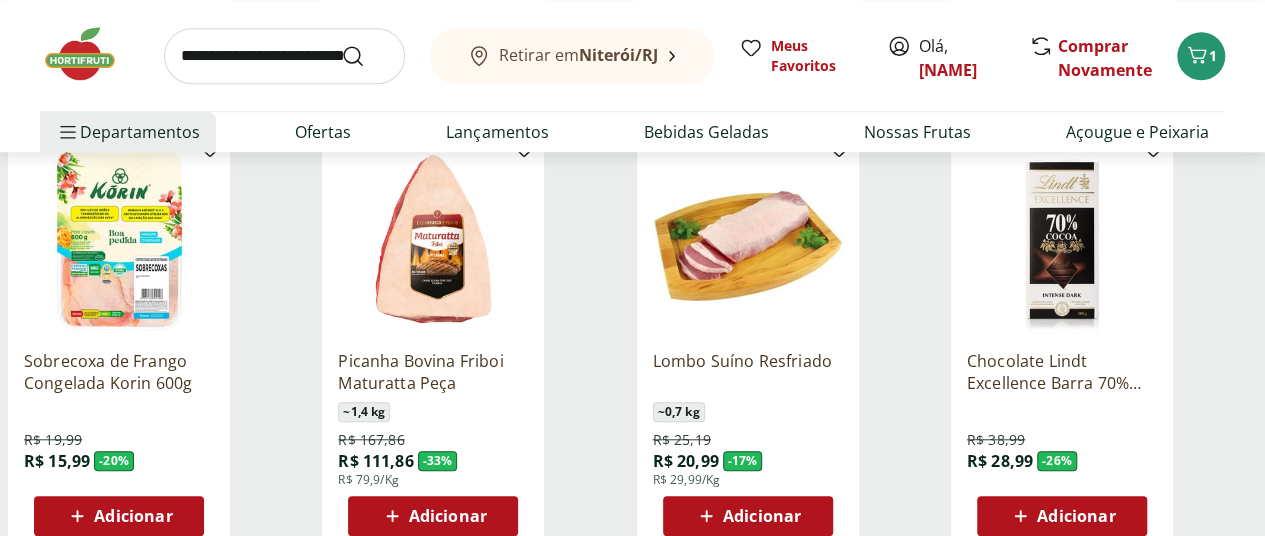 click on "Adicionar" at bounding box center [762, 516] 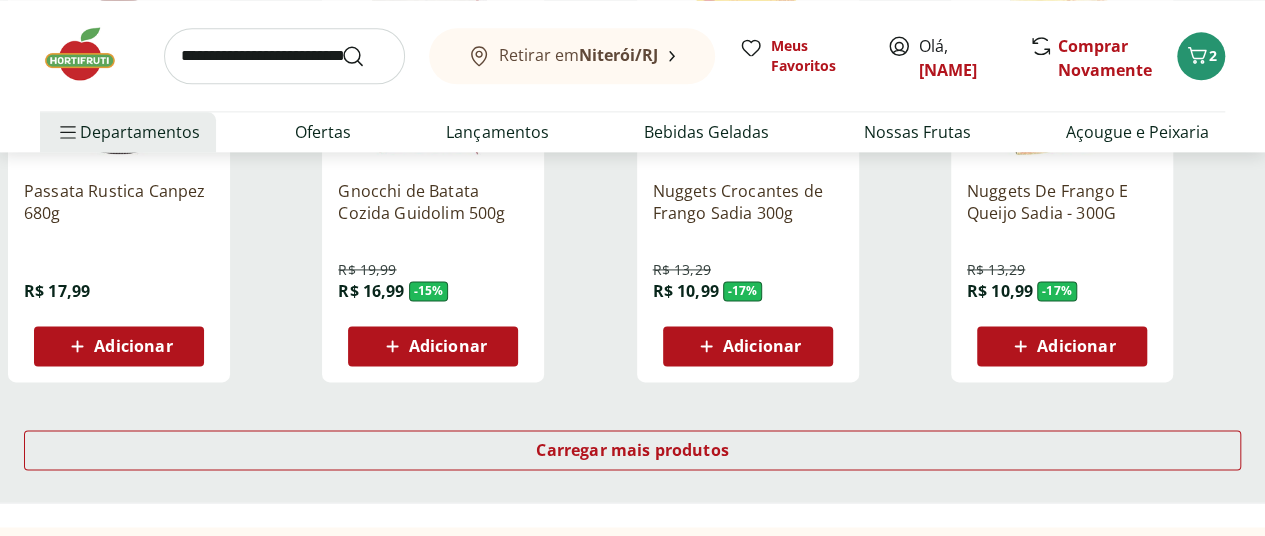 scroll, scrollTop: 1300, scrollLeft: 0, axis: vertical 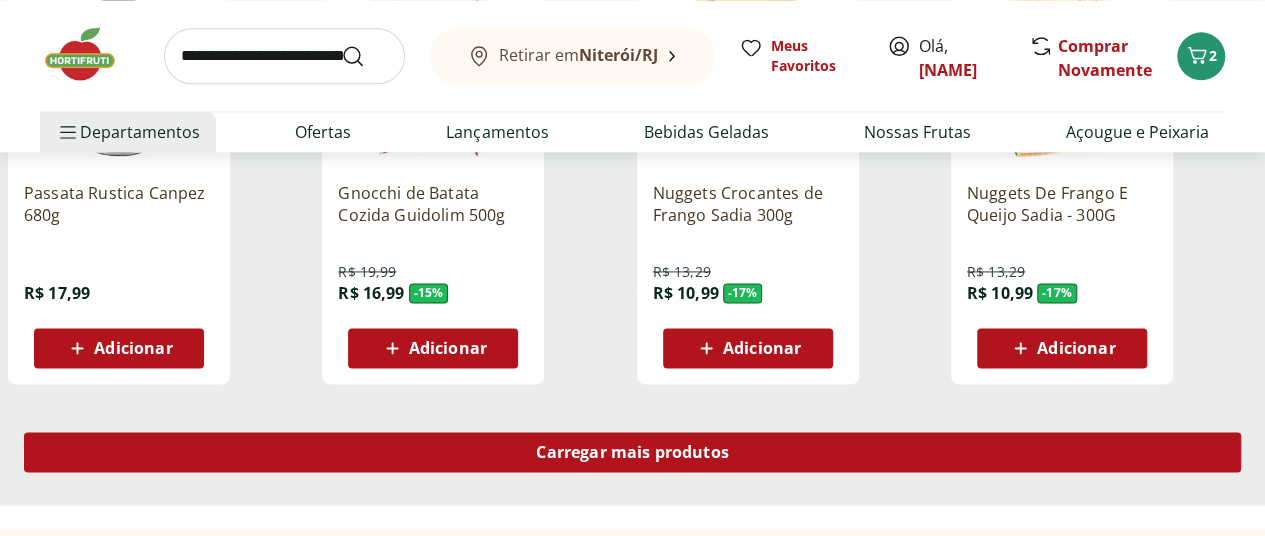 click on "Carregar mais produtos" at bounding box center (632, 452) 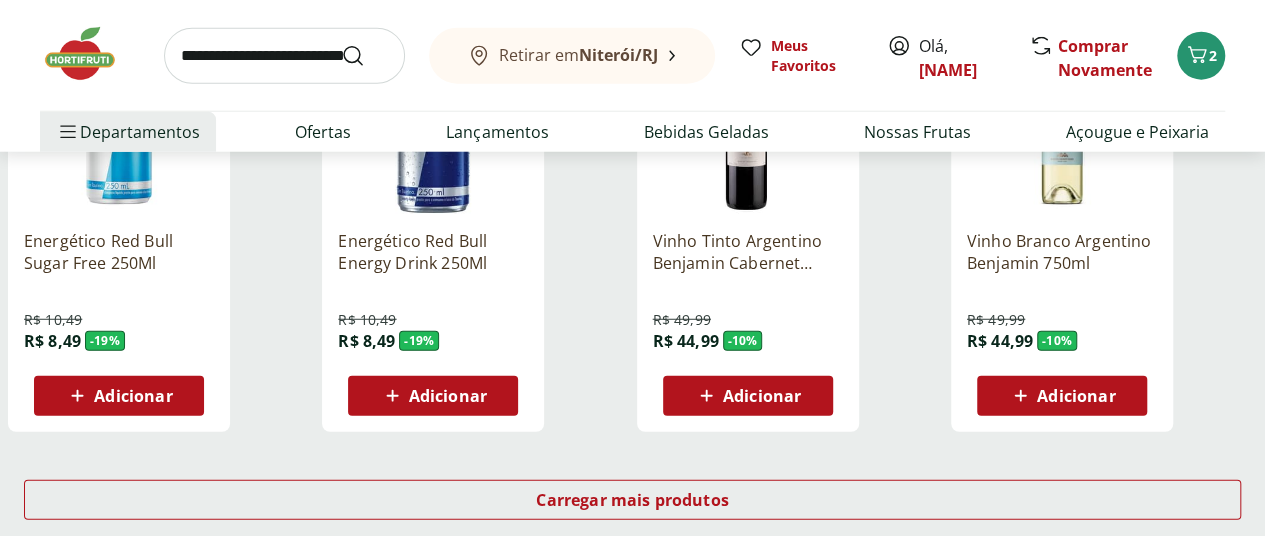 scroll, scrollTop: 2600, scrollLeft: 0, axis: vertical 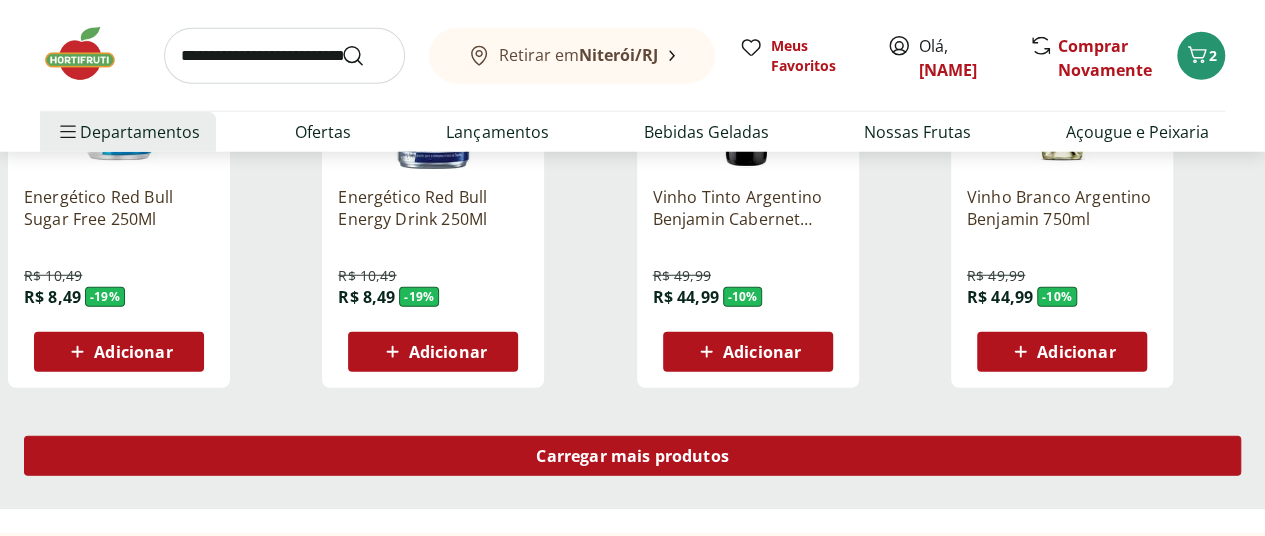 click on "Carregar mais produtos" at bounding box center (632, 456) 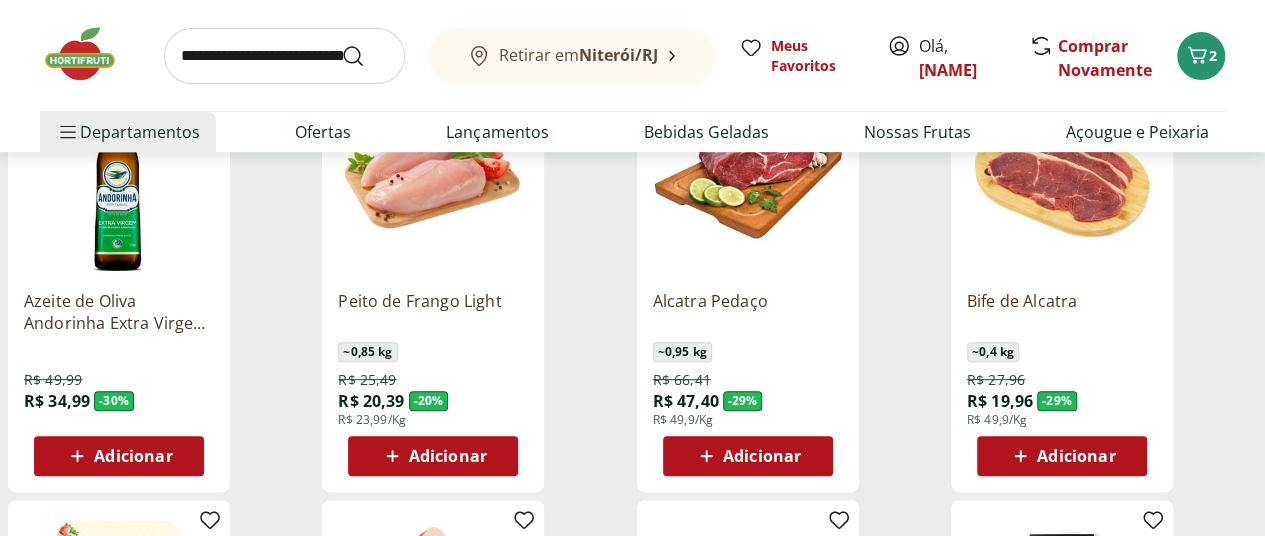 scroll, scrollTop: 0, scrollLeft: 0, axis: both 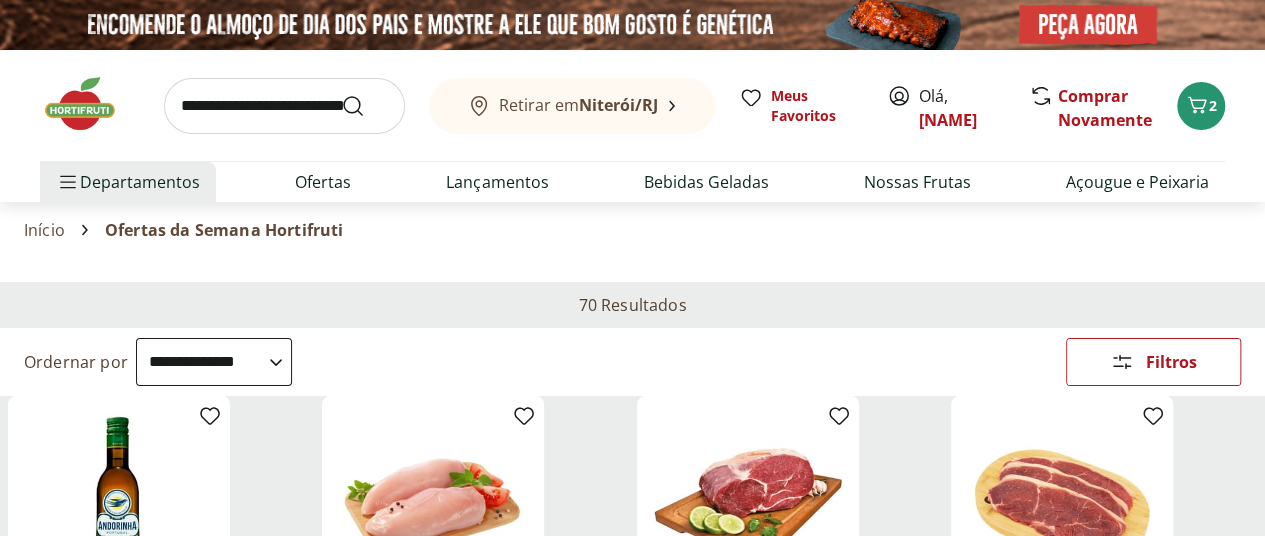 click 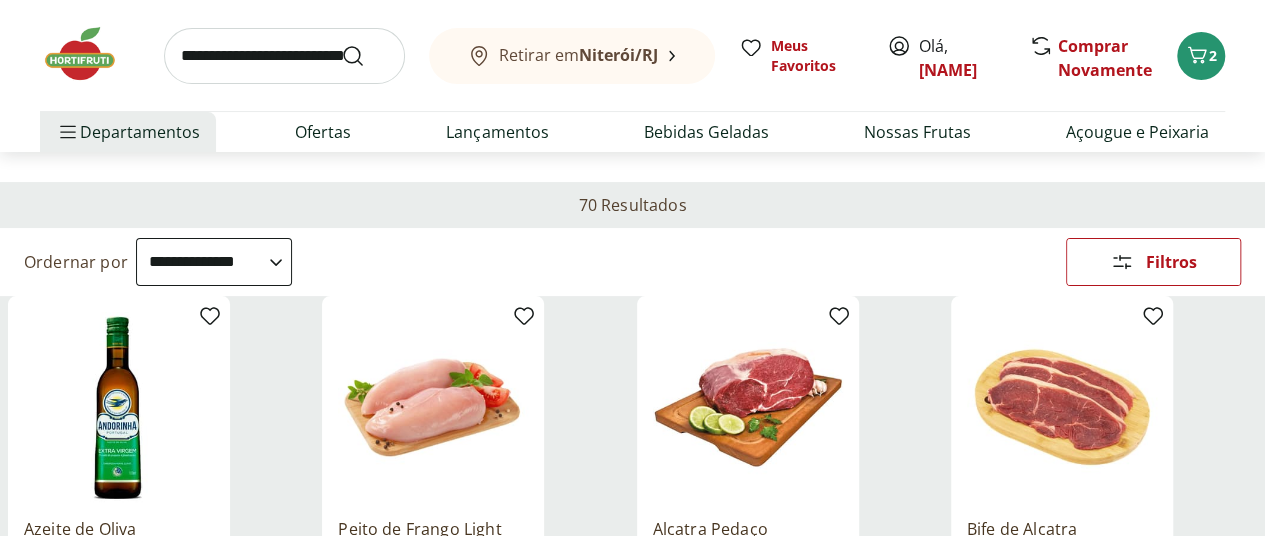 click on "Açougue & Peixaria   11" at bounding box center (0, 0) 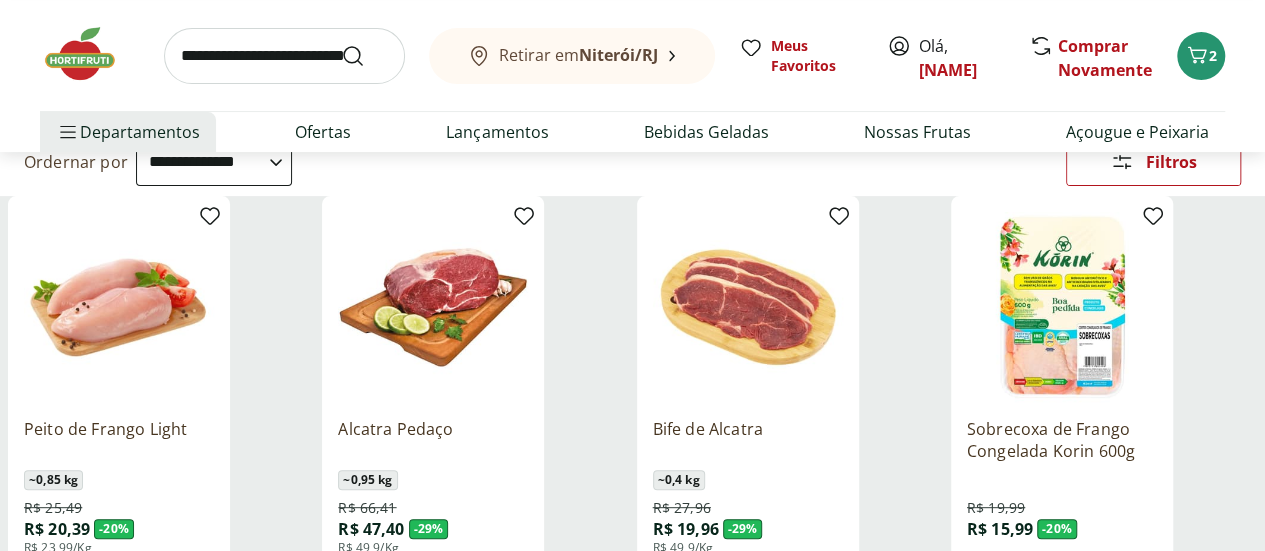 scroll, scrollTop: 300, scrollLeft: 0, axis: vertical 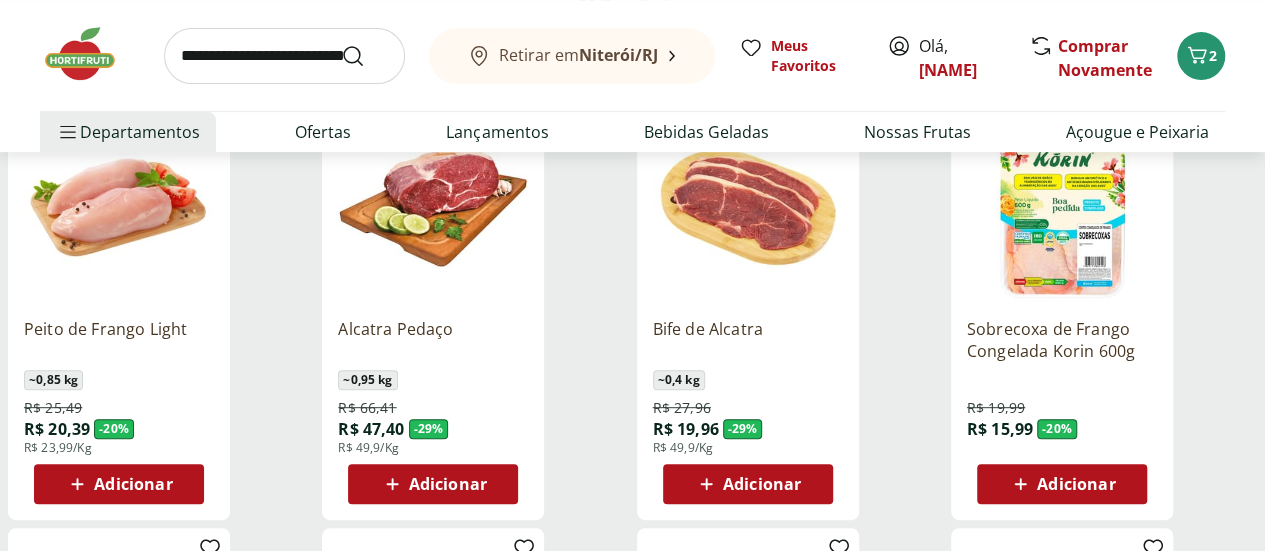 click on "Adicionar" at bounding box center [762, 484] 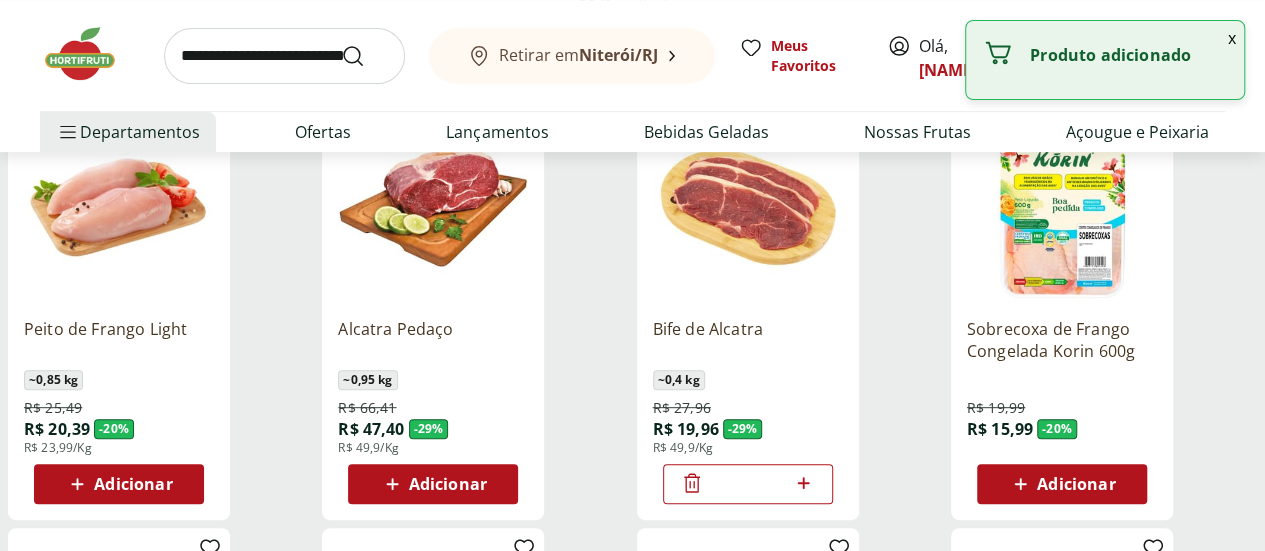 scroll, scrollTop: 200, scrollLeft: 0, axis: vertical 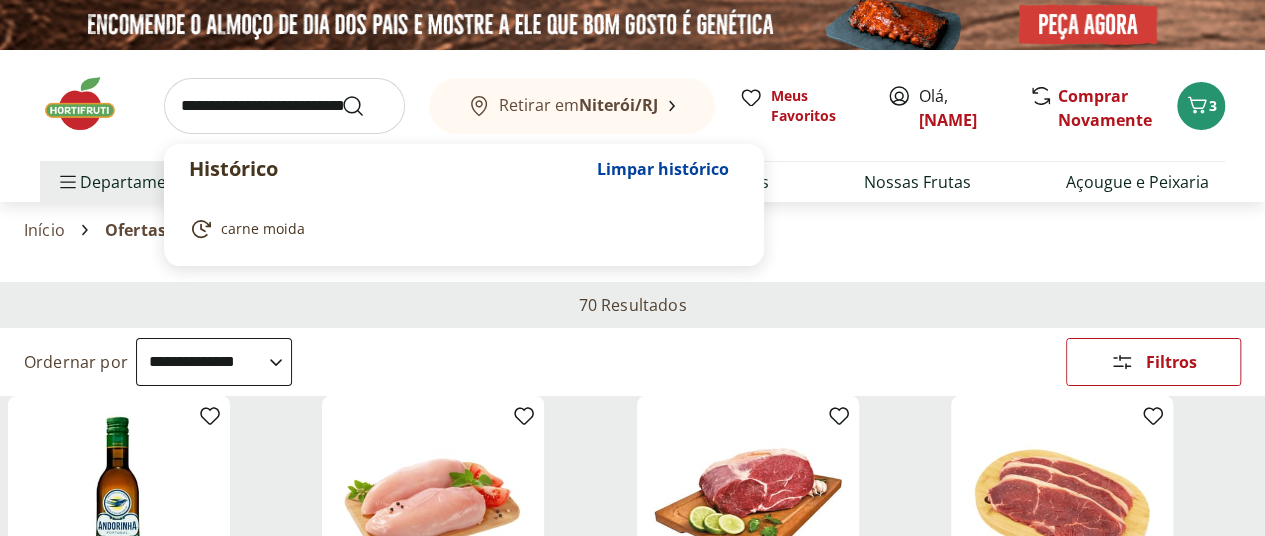 click at bounding box center (284, 106) 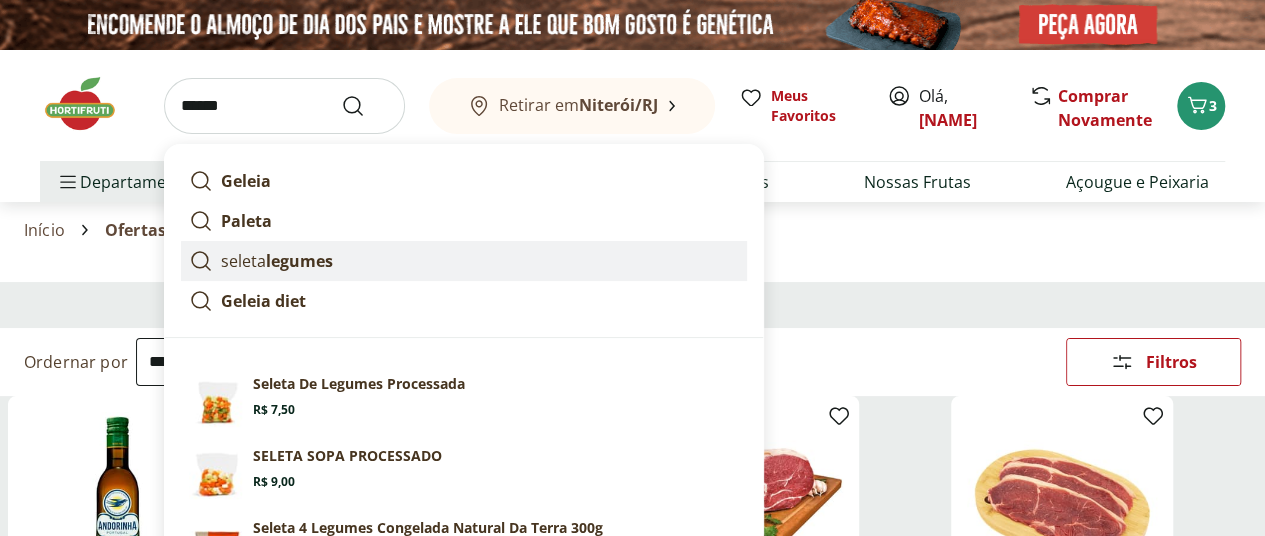 click on "seleta  legumes" at bounding box center [277, 261] 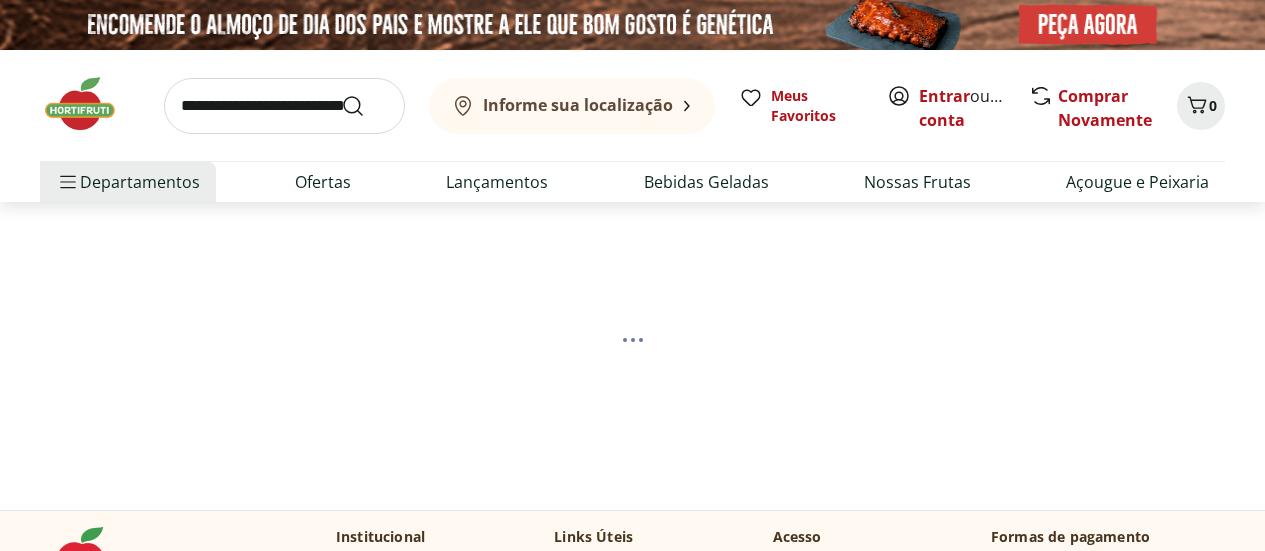 scroll, scrollTop: 0, scrollLeft: 0, axis: both 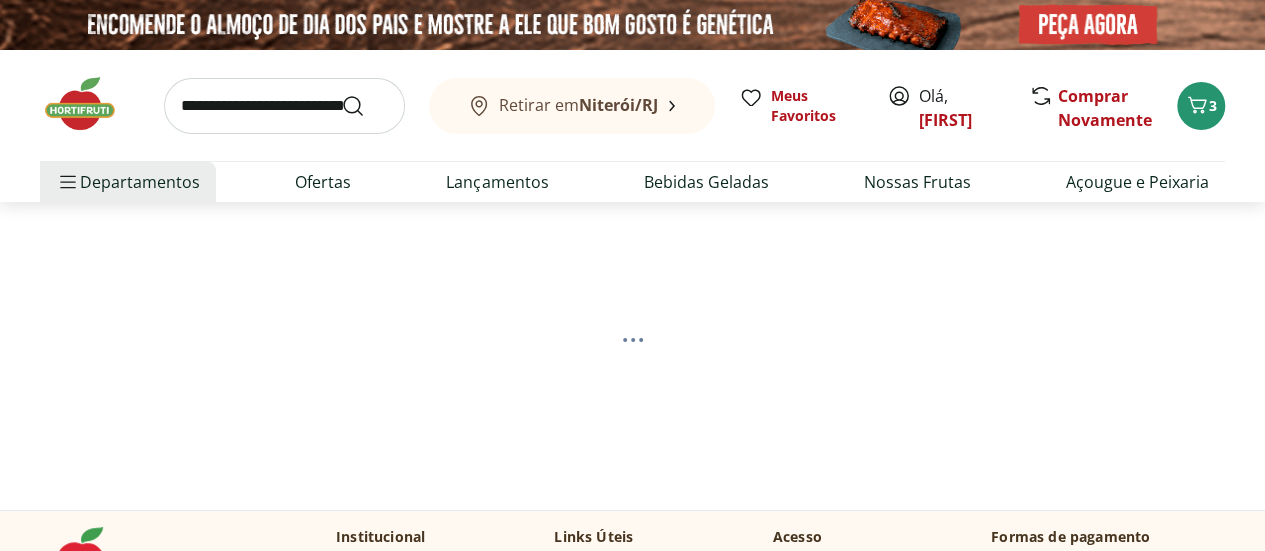 select on "**********" 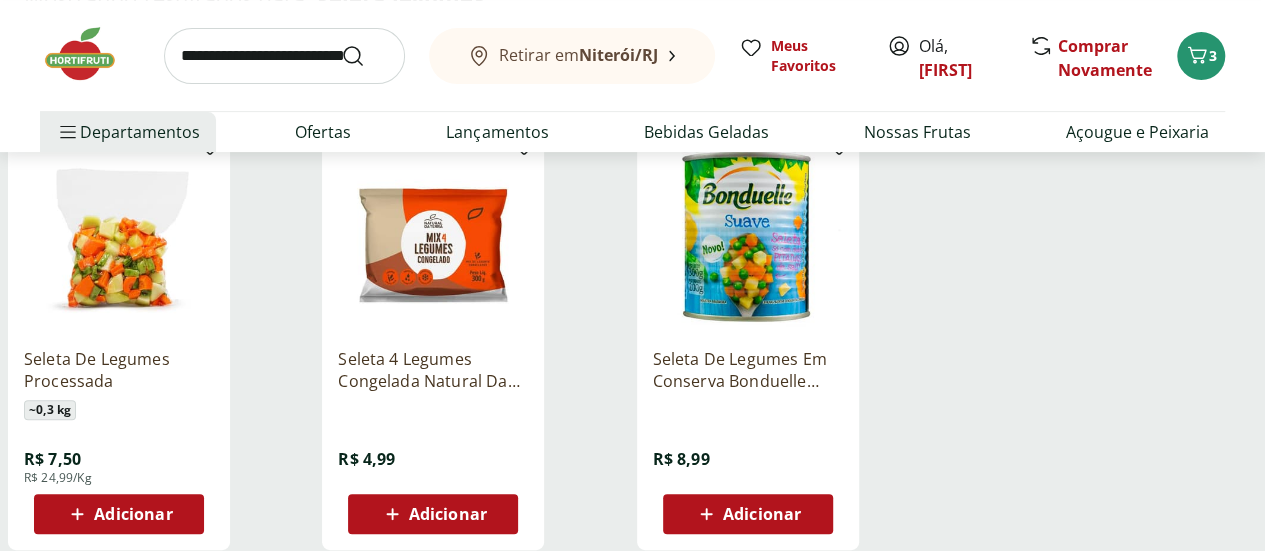 scroll, scrollTop: 300, scrollLeft: 0, axis: vertical 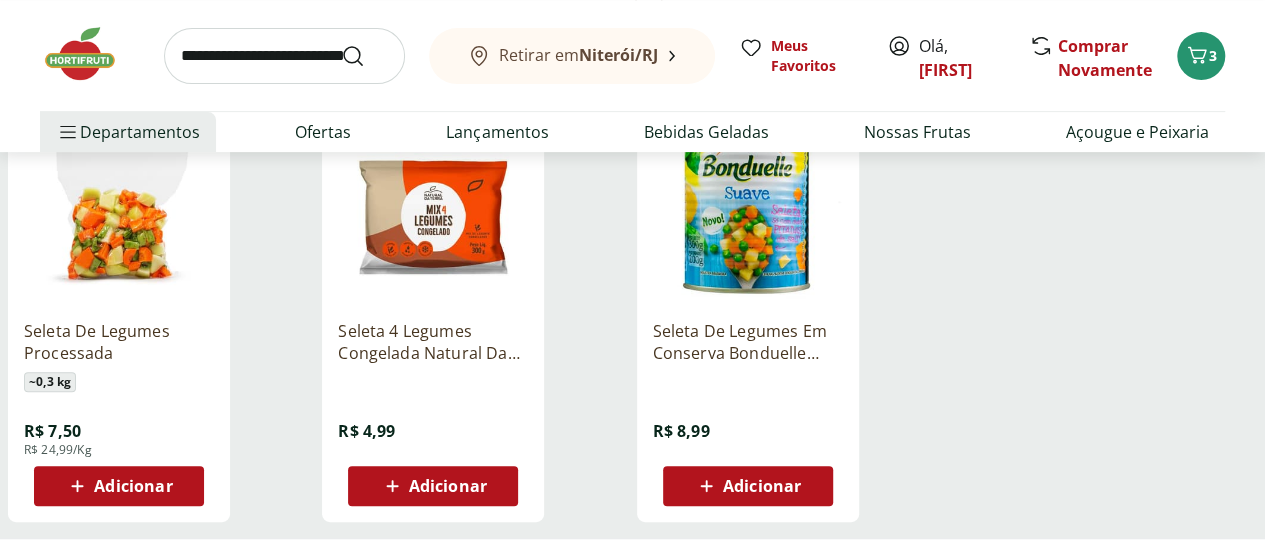 click on "Adicionar" at bounding box center [133, 486] 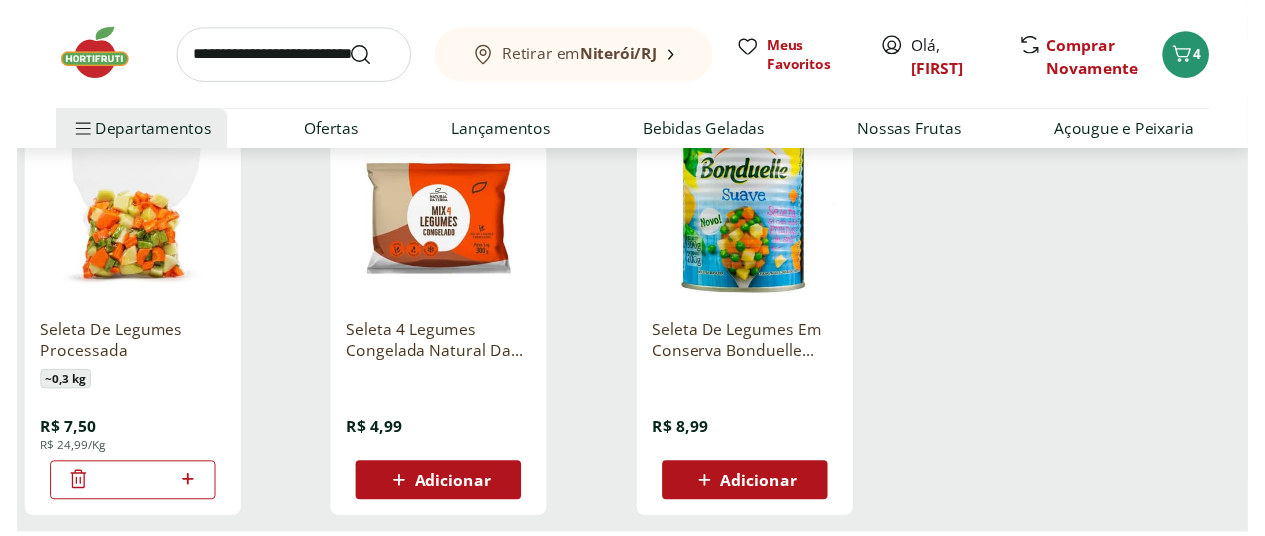 scroll, scrollTop: 0, scrollLeft: 0, axis: both 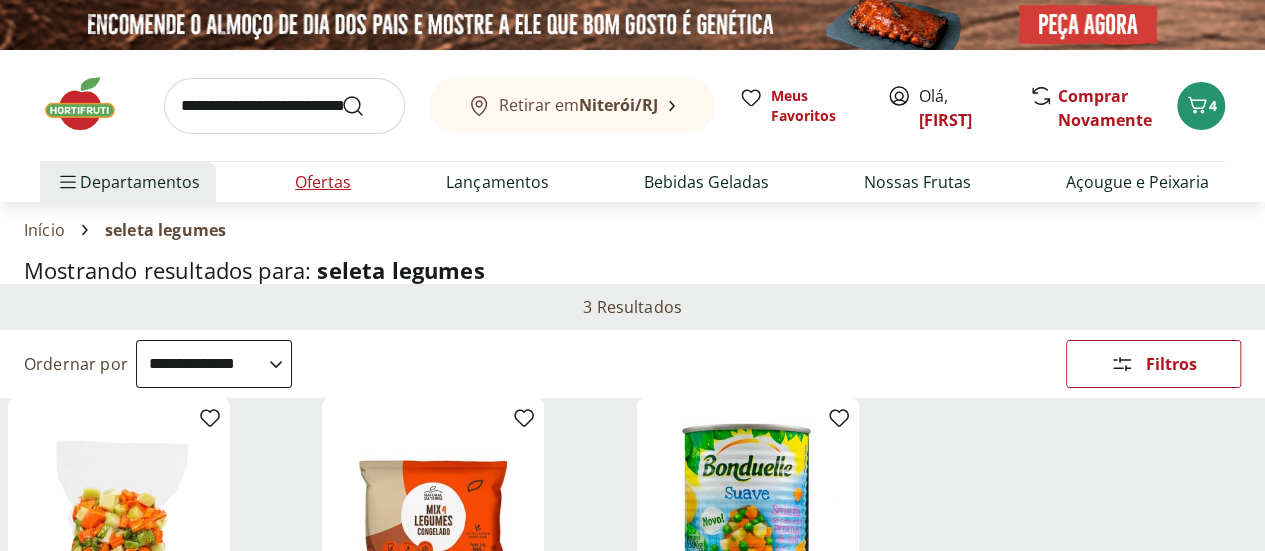 click on "Ofertas" at bounding box center [323, 182] 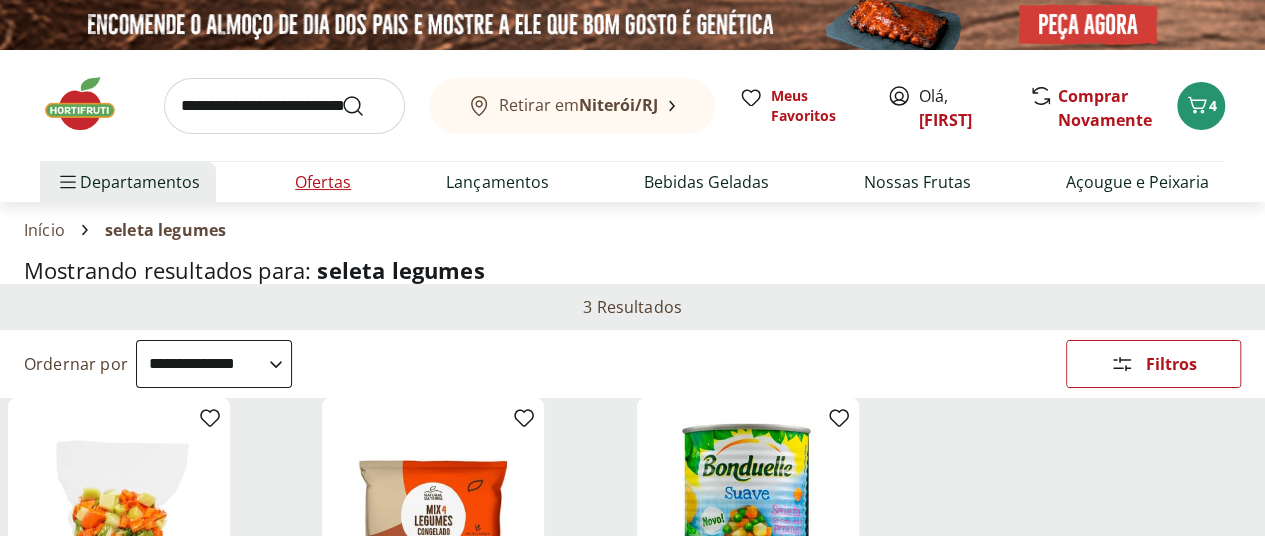 select on "**********" 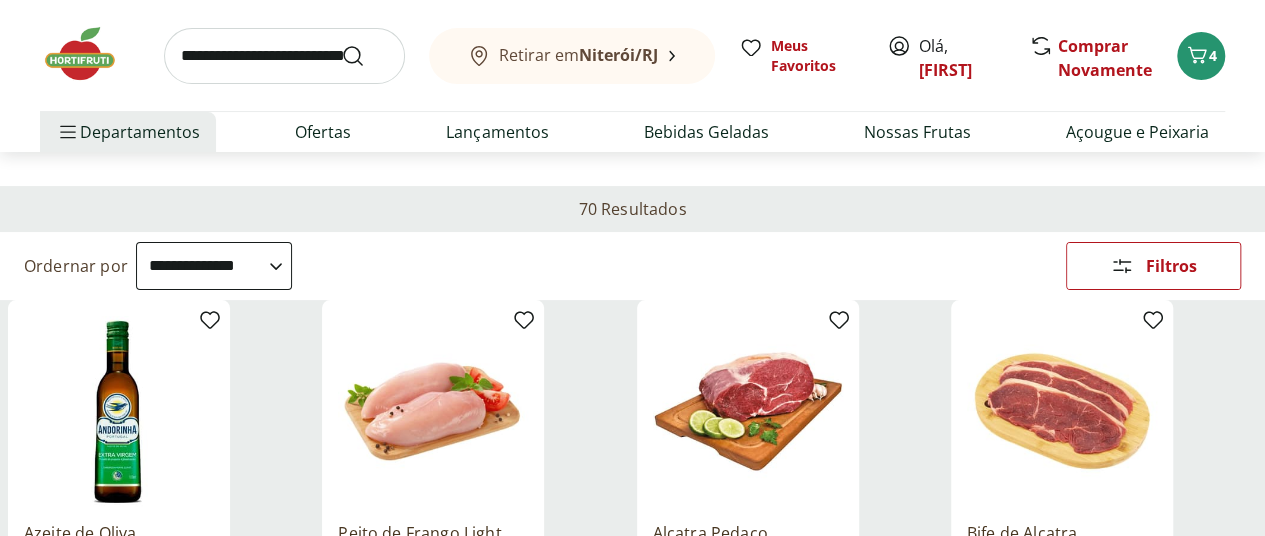 scroll, scrollTop: 100, scrollLeft: 0, axis: vertical 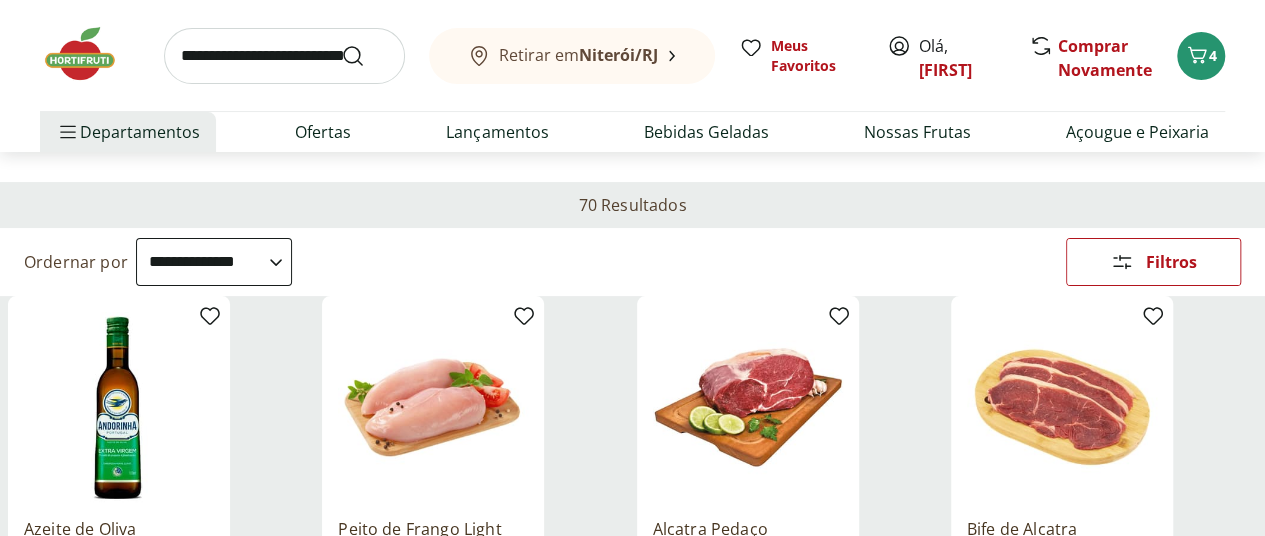 click 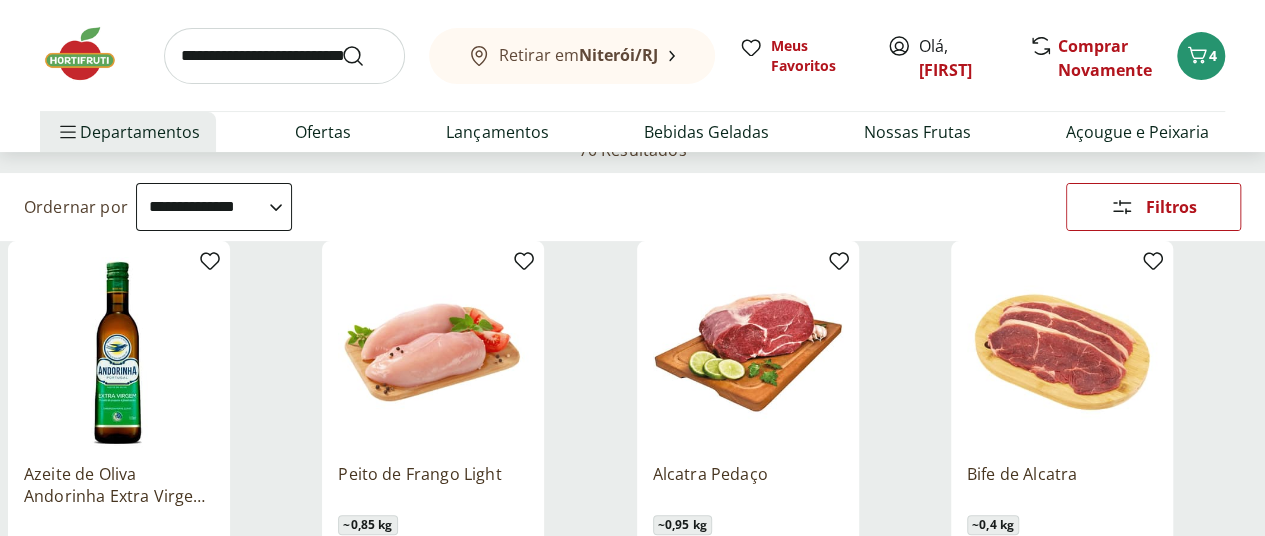 scroll, scrollTop: 200, scrollLeft: 0, axis: vertical 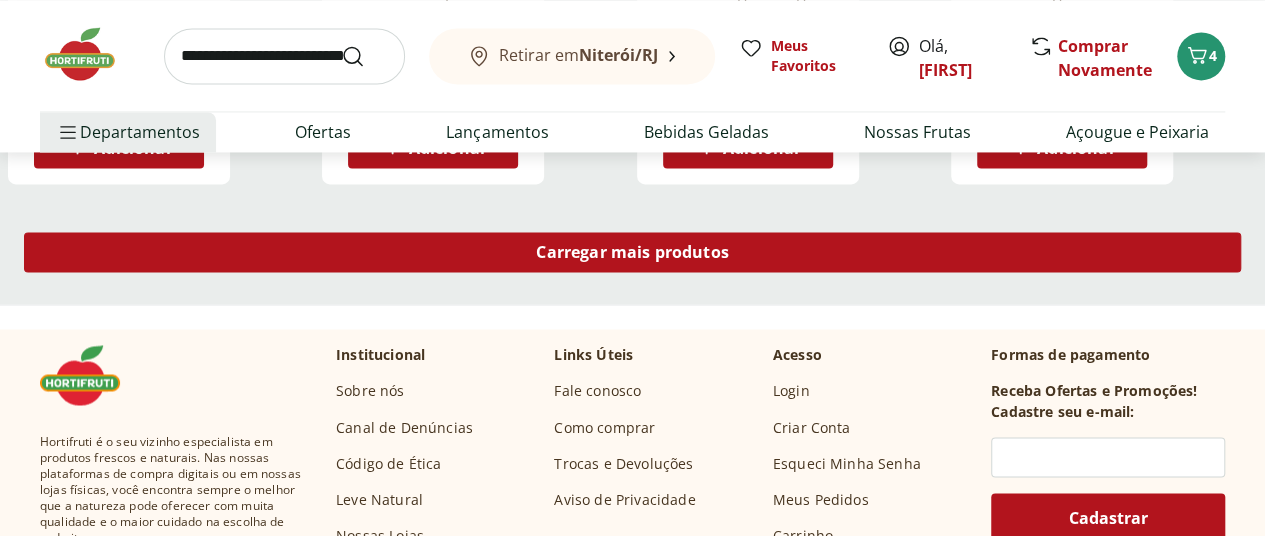 click on "Carregar mais produtos" at bounding box center [632, 252] 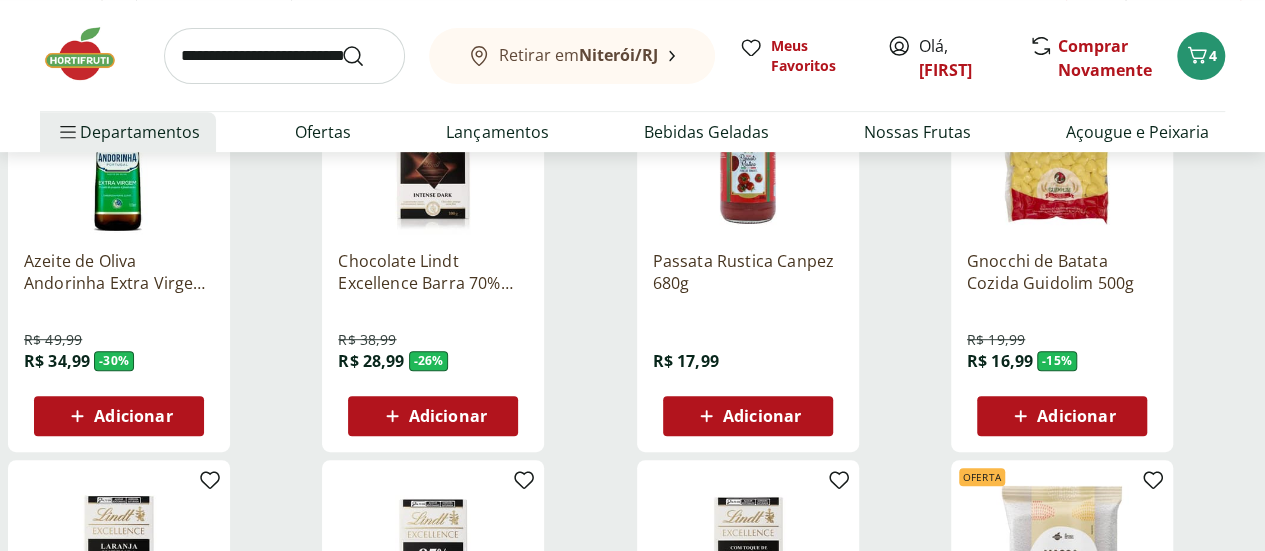 scroll, scrollTop: 400, scrollLeft: 0, axis: vertical 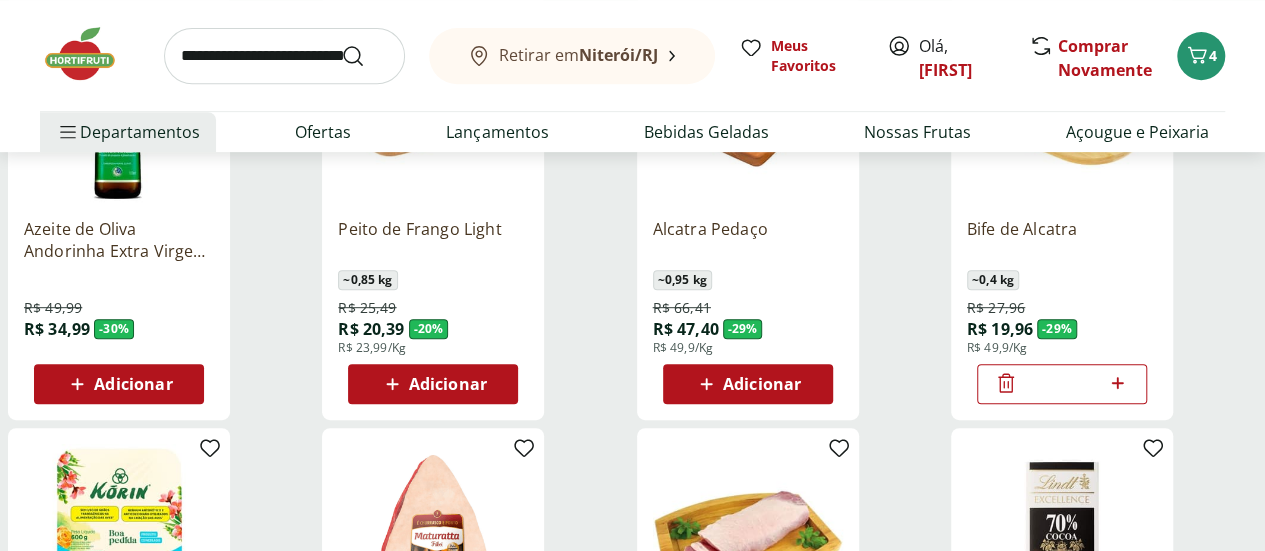 type on "*" 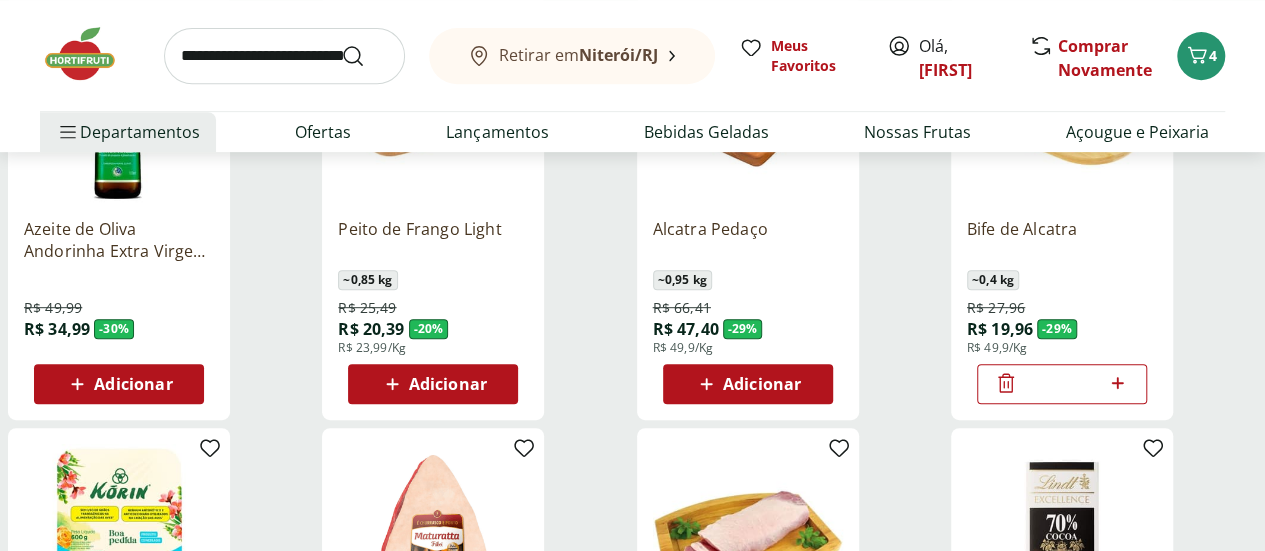 type on "*" 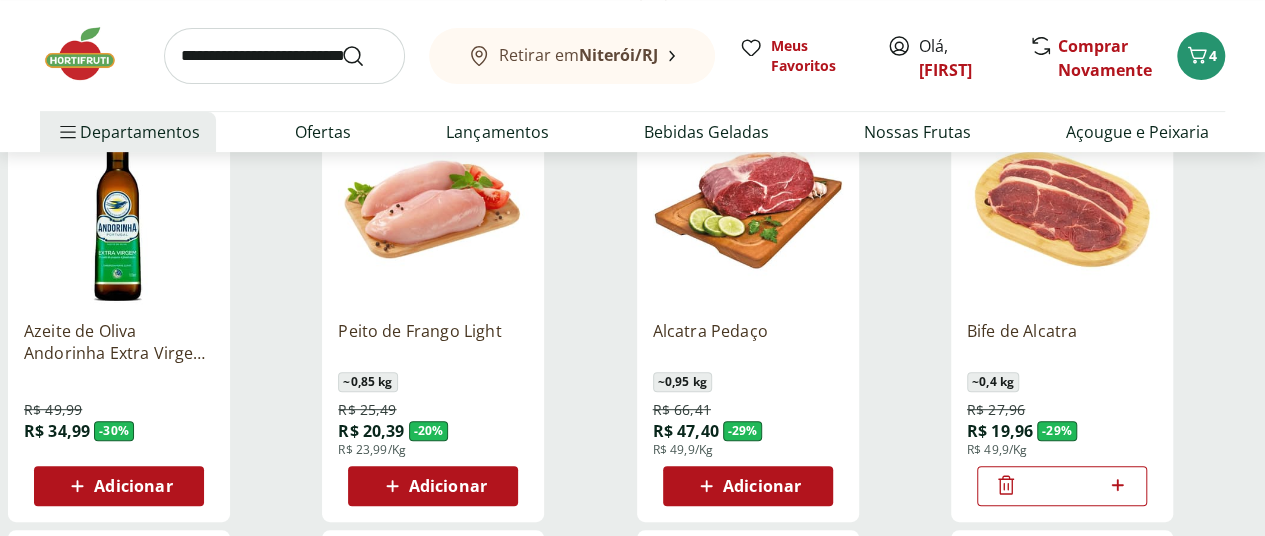 scroll, scrollTop: 300, scrollLeft: 0, axis: vertical 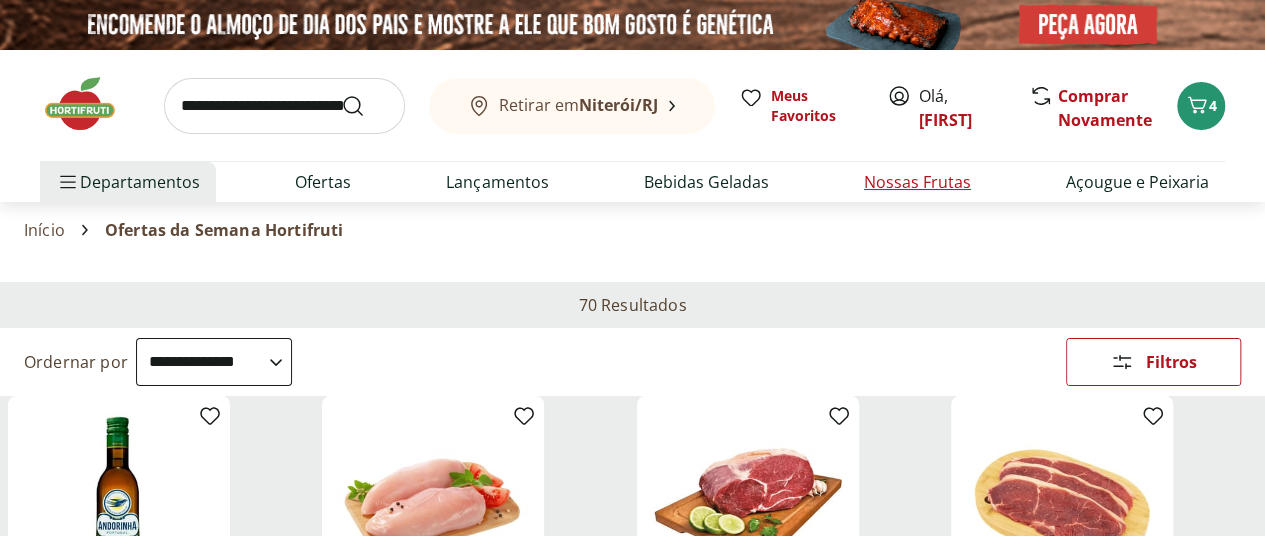 click on "Nossas Frutas" at bounding box center [917, 182] 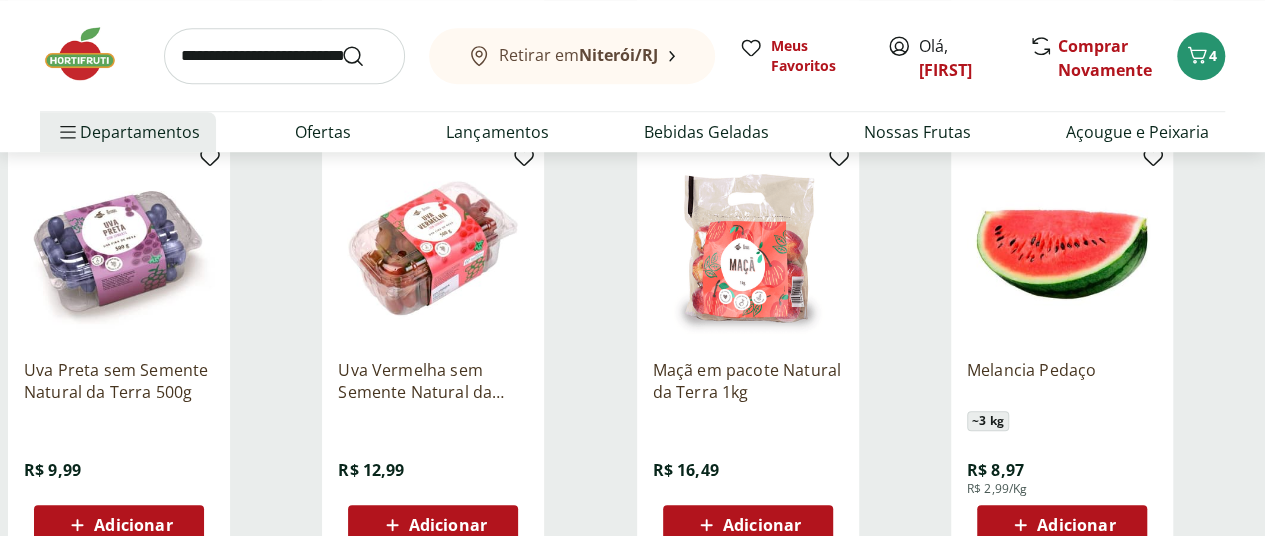 scroll, scrollTop: 700, scrollLeft: 0, axis: vertical 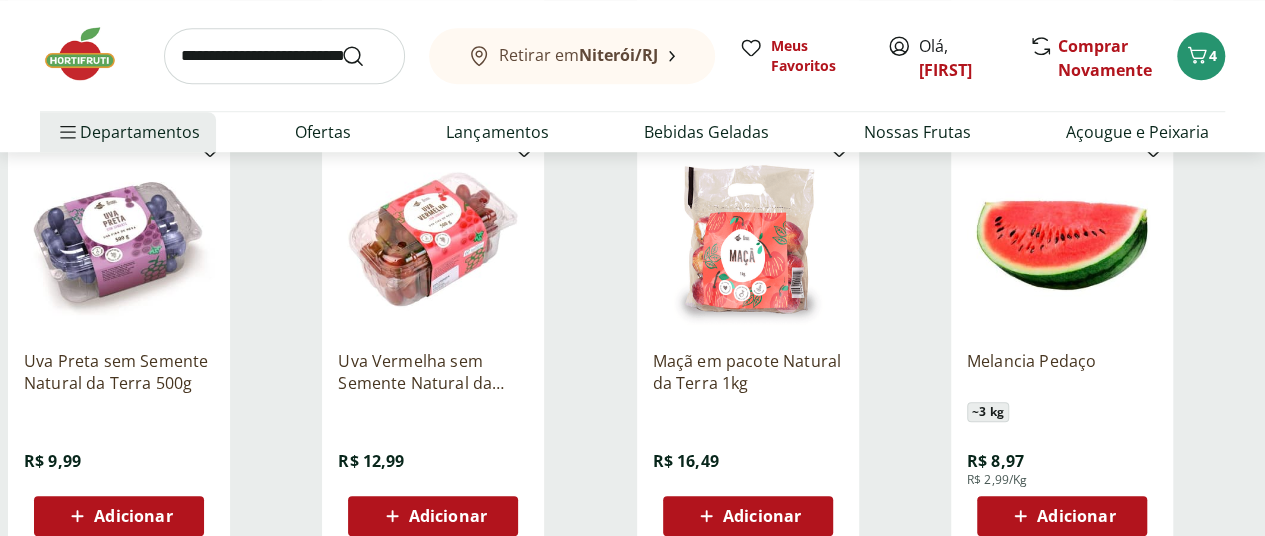 click on "Adicionar" at bounding box center (1076, 516) 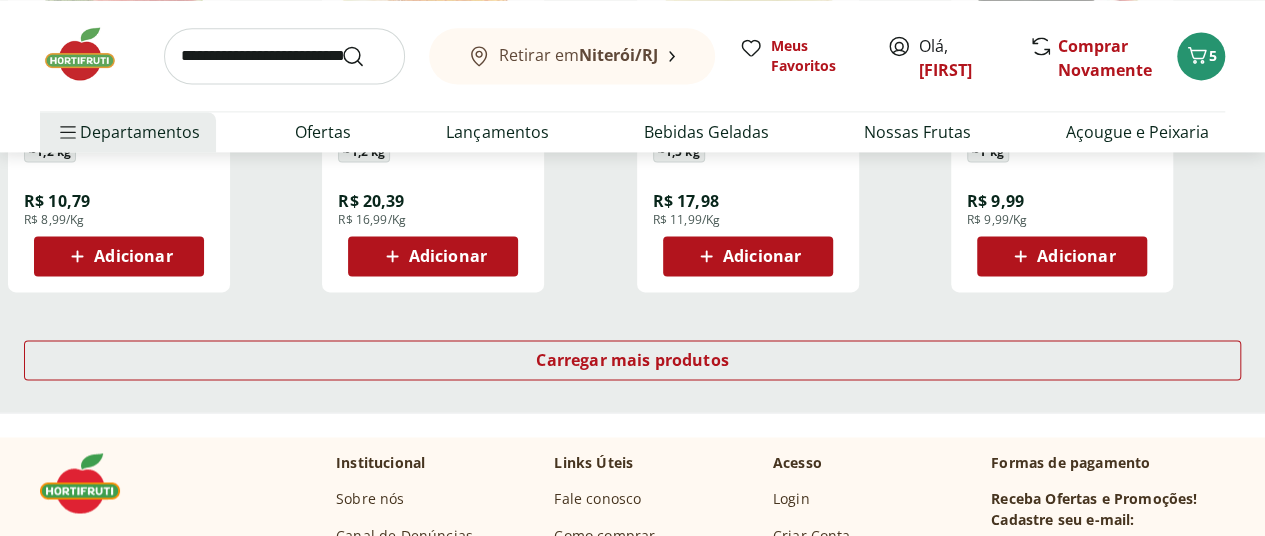 scroll, scrollTop: 1400, scrollLeft: 0, axis: vertical 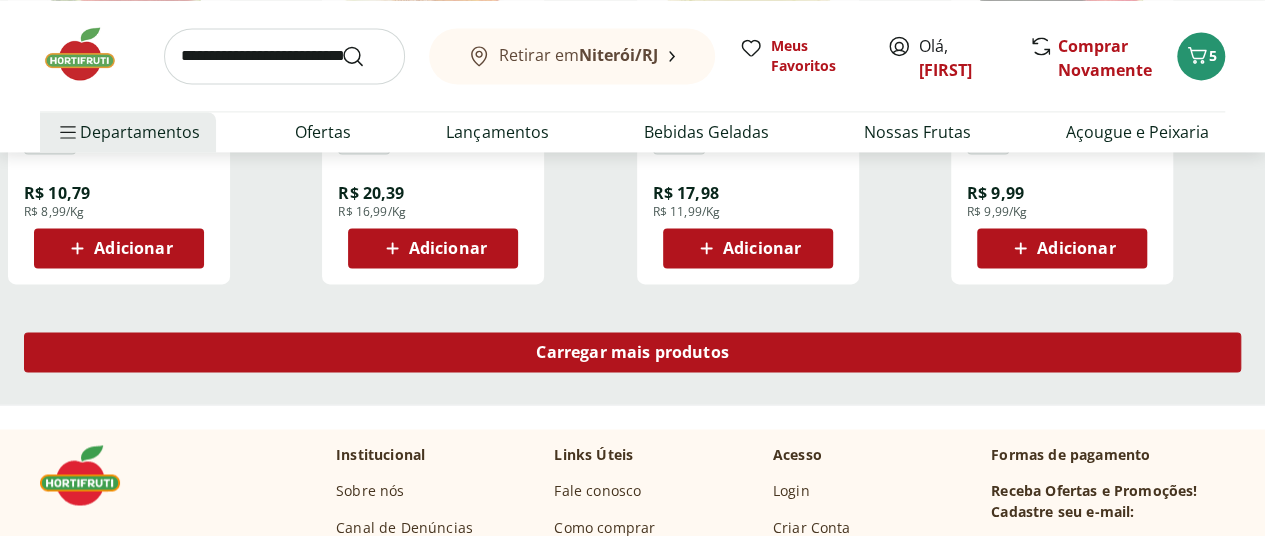 click on "Carregar mais produtos" at bounding box center [632, 352] 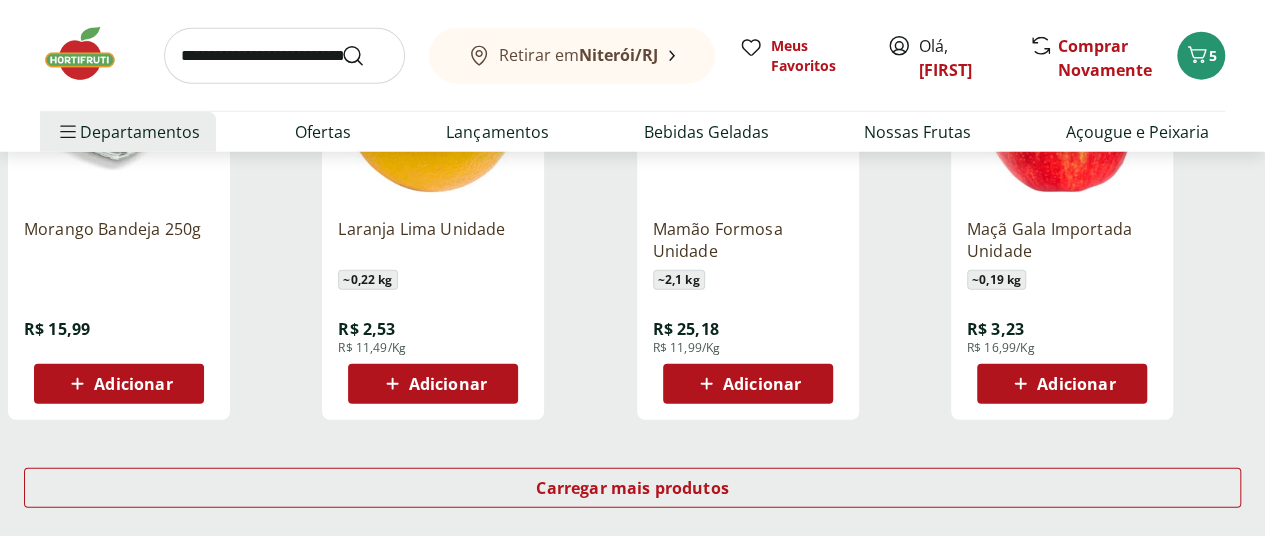 scroll, scrollTop: 2600, scrollLeft: 0, axis: vertical 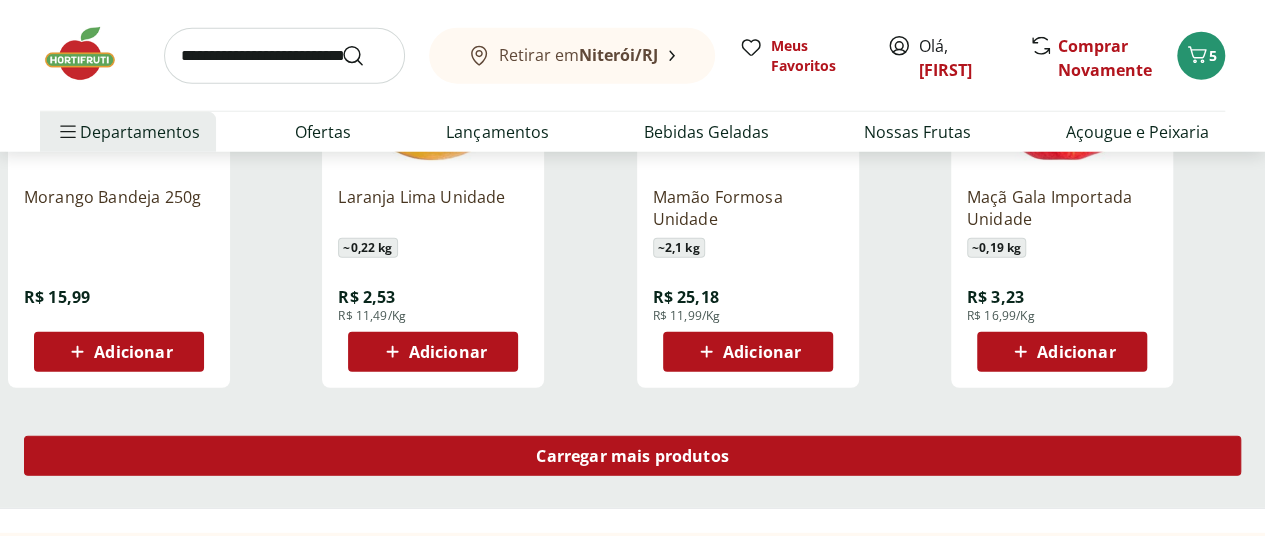 click on "Carregar mais produtos" at bounding box center (632, 456) 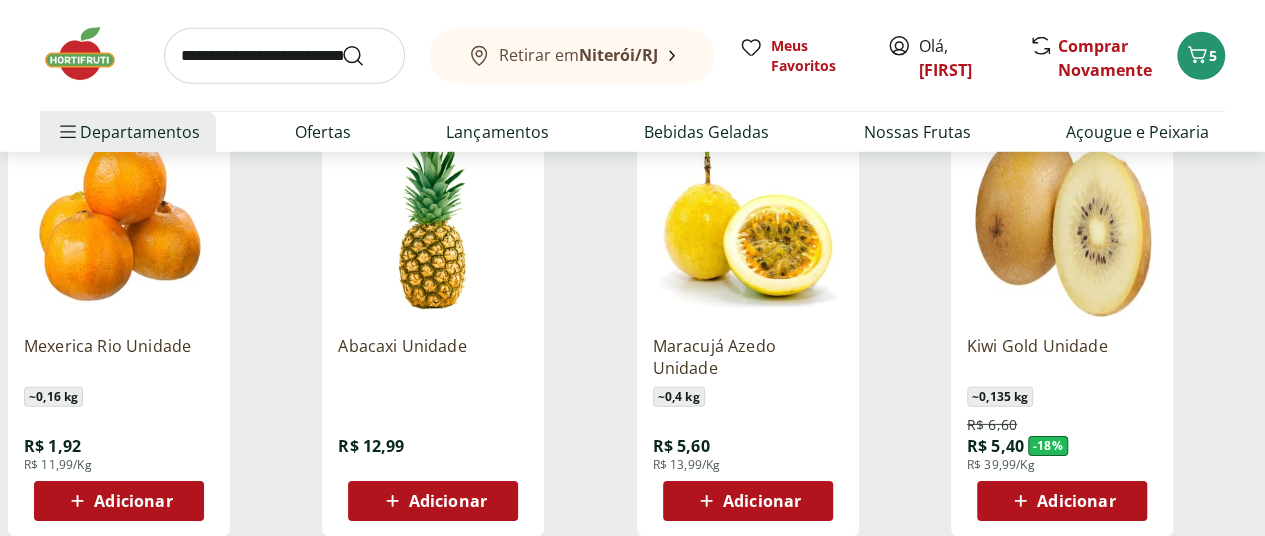 scroll, scrollTop: 2900, scrollLeft: 0, axis: vertical 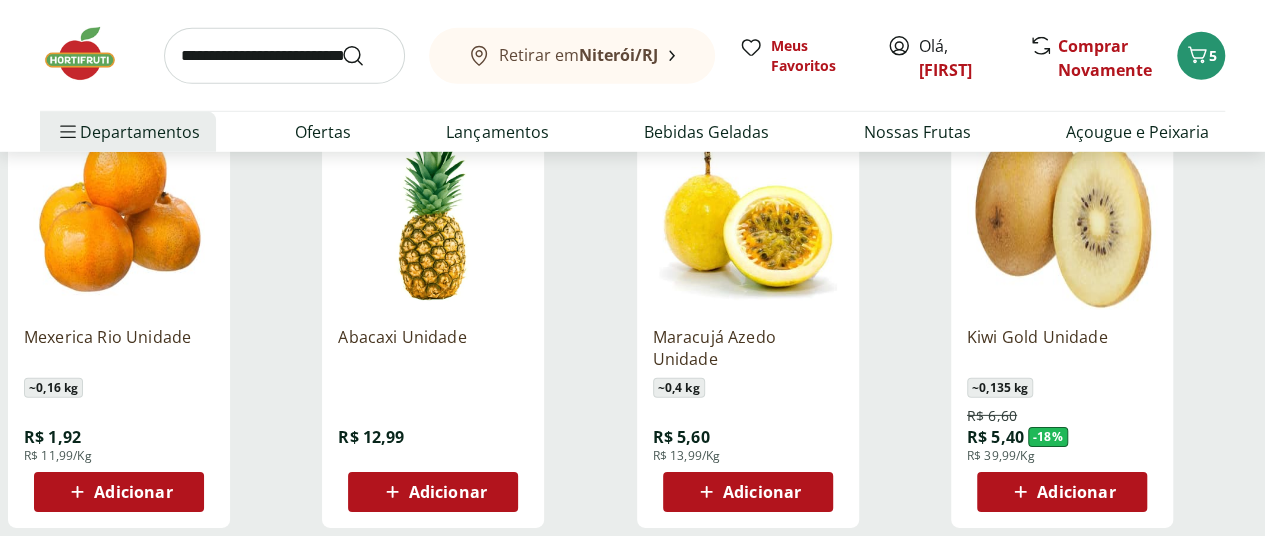 click on "Adicionar" at bounding box center [1076, 492] 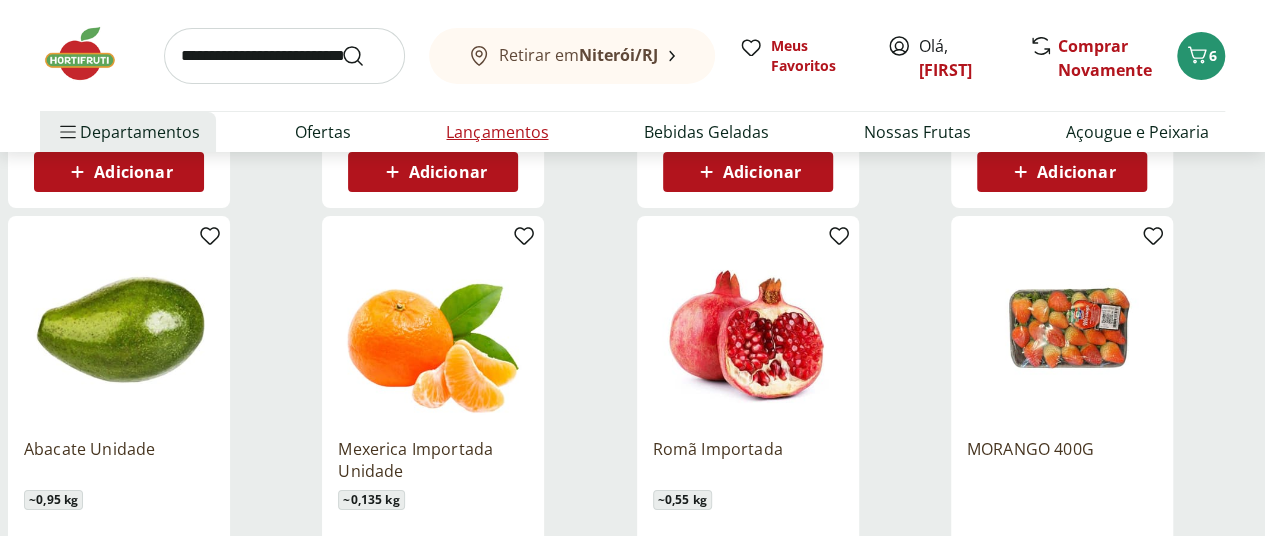 scroll, scrollTop: 3400, scrollLeft: 0, axis: vertical 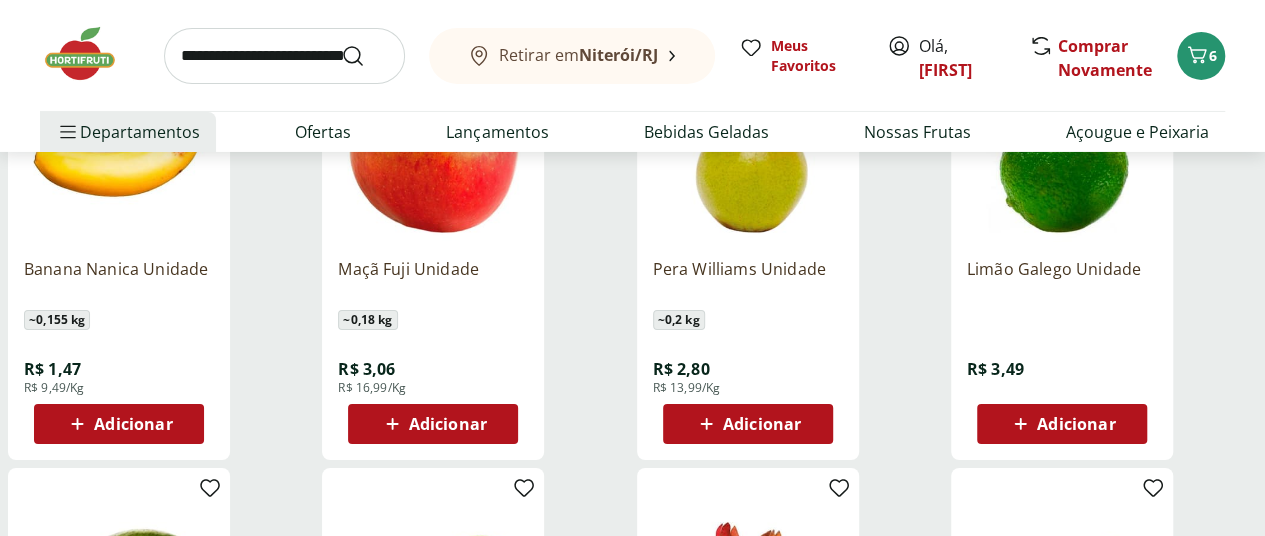 click at bounding box center [284, 56] 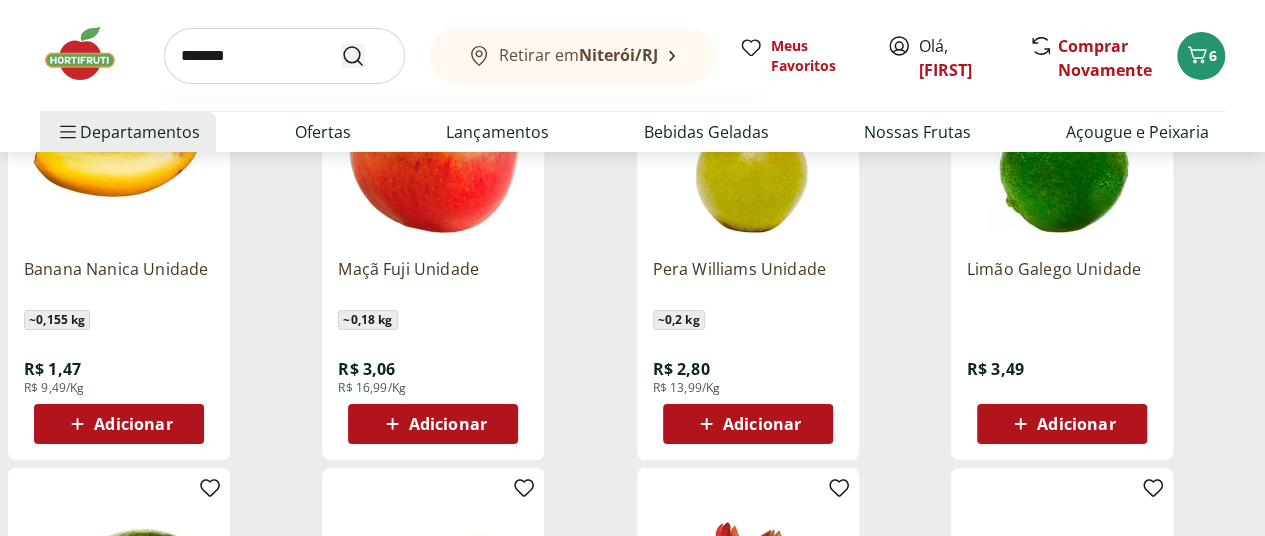 type on "*******" 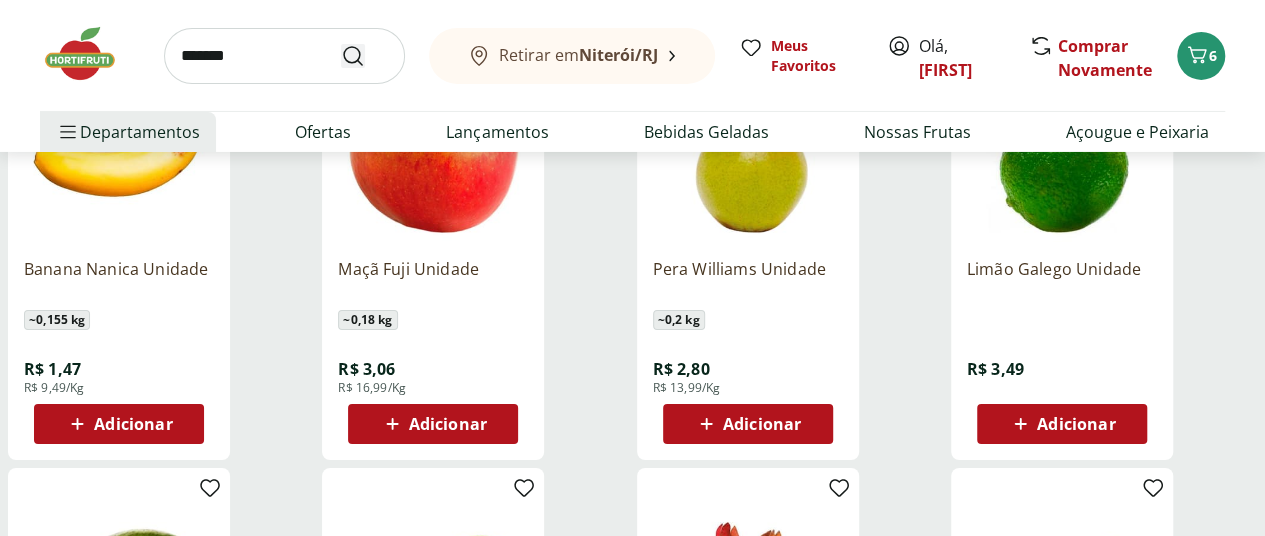 scroll, scrollTop: 0, scrollLeft: 0, axis: both 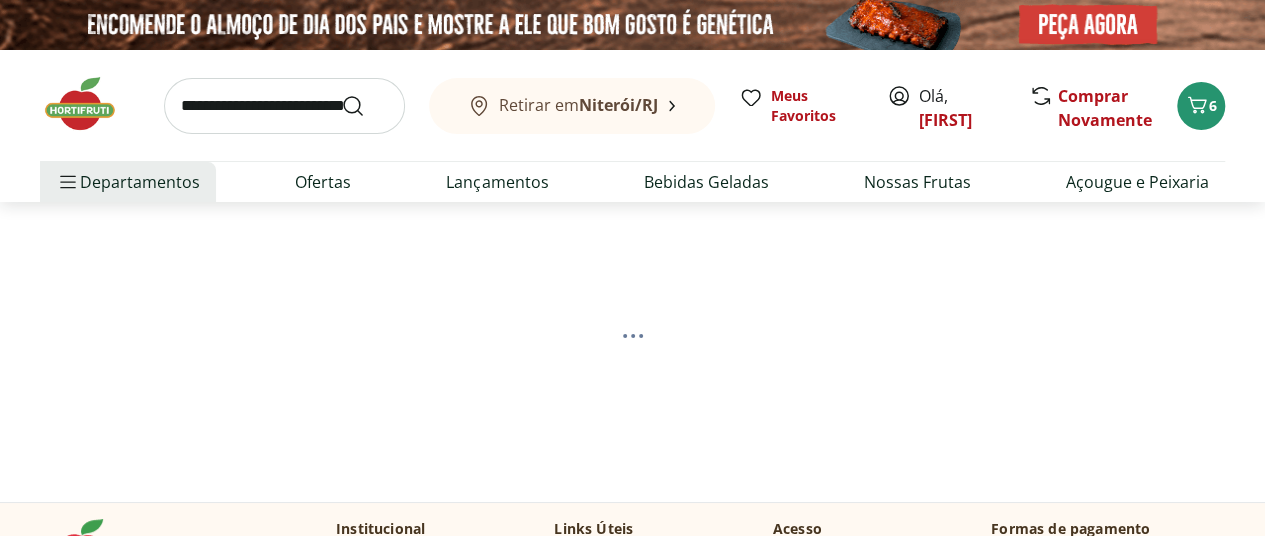 select on "**********" 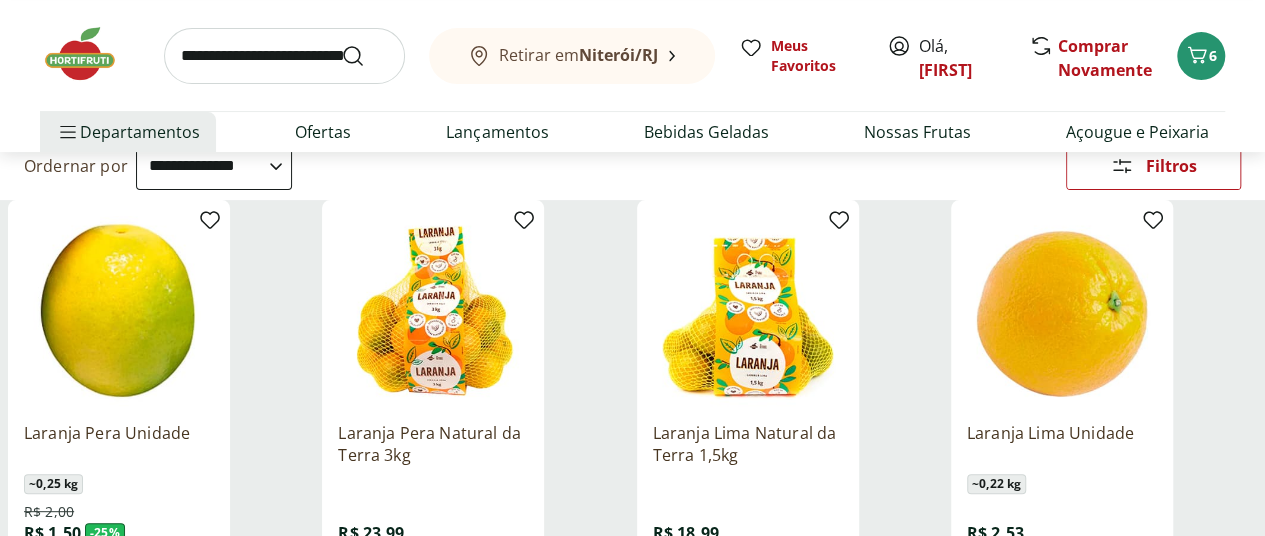 scroll, scrollTop: 200, scrollLeft: 0, axis: vertical 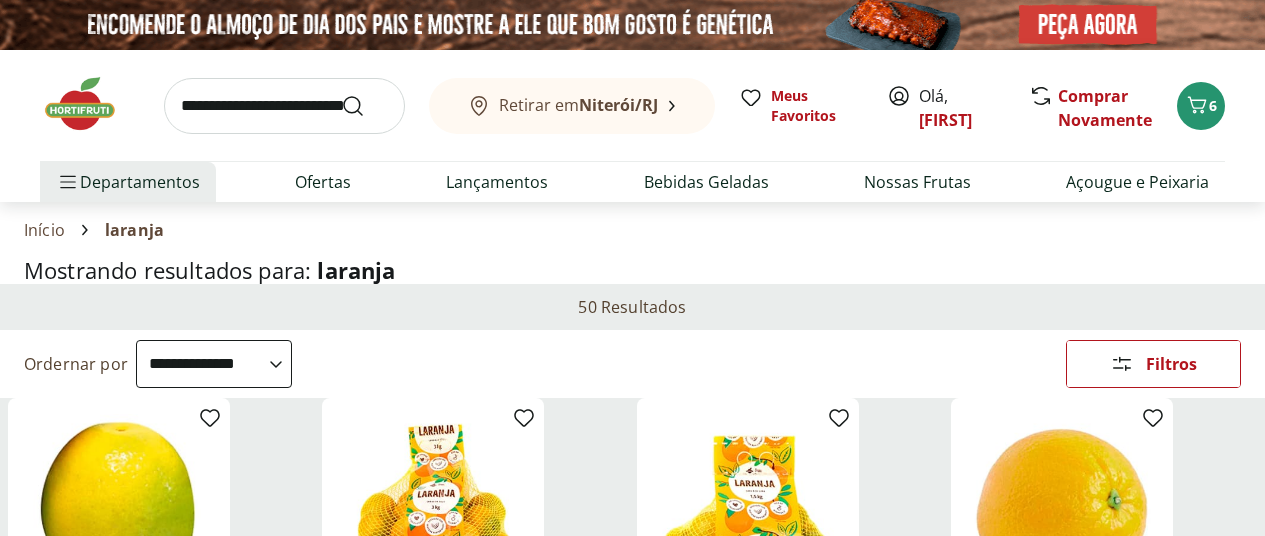 select on "**********" 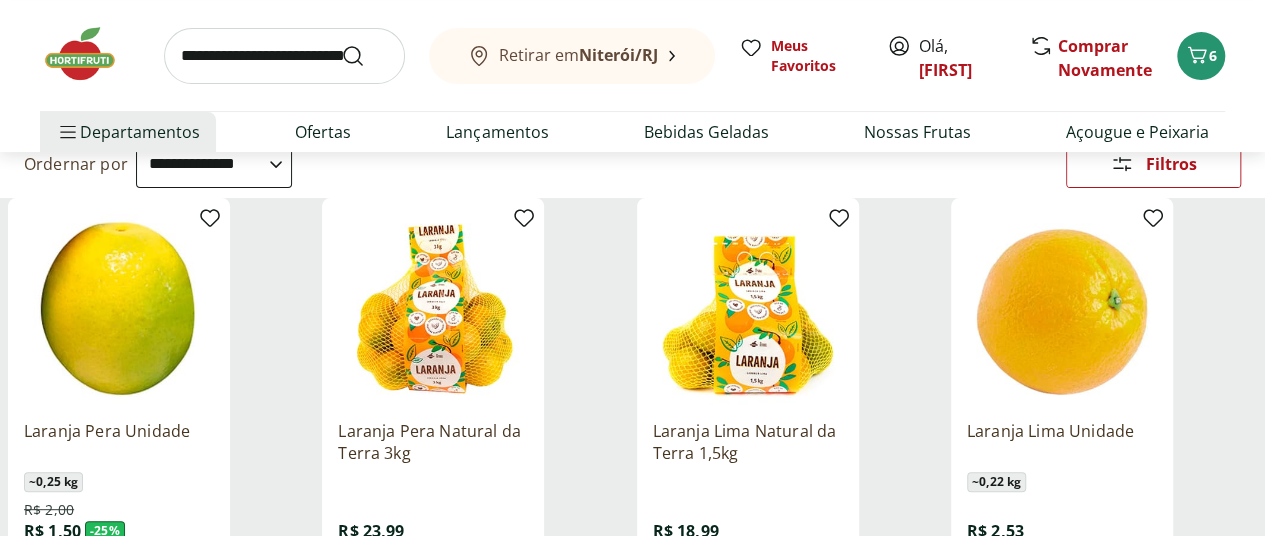 scroll, scrollTop: 0, scrollLeft: 0, axis: both 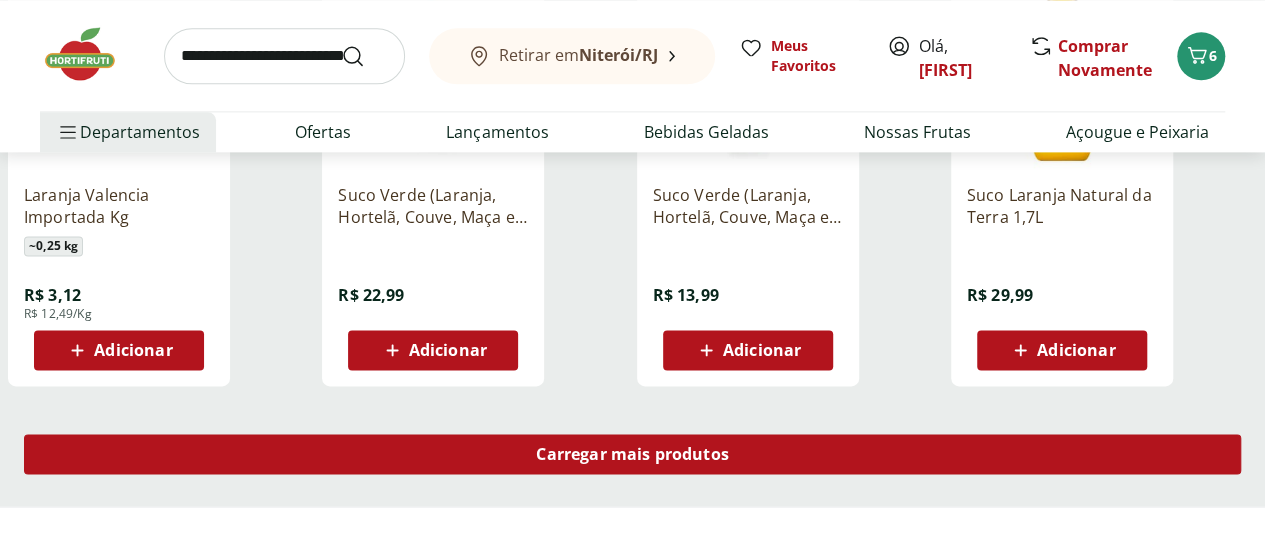 click on "Carregar mais produtos" at bounding box center (632, 454) 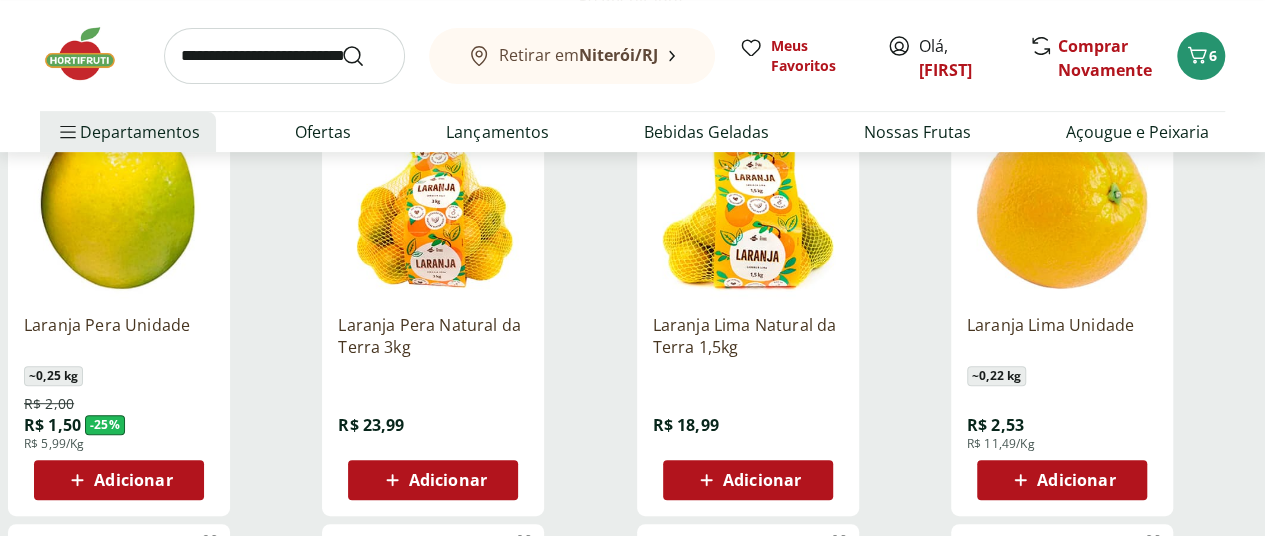scroll, scrollTop: 300, scrollLeft: 0, axis: vertical 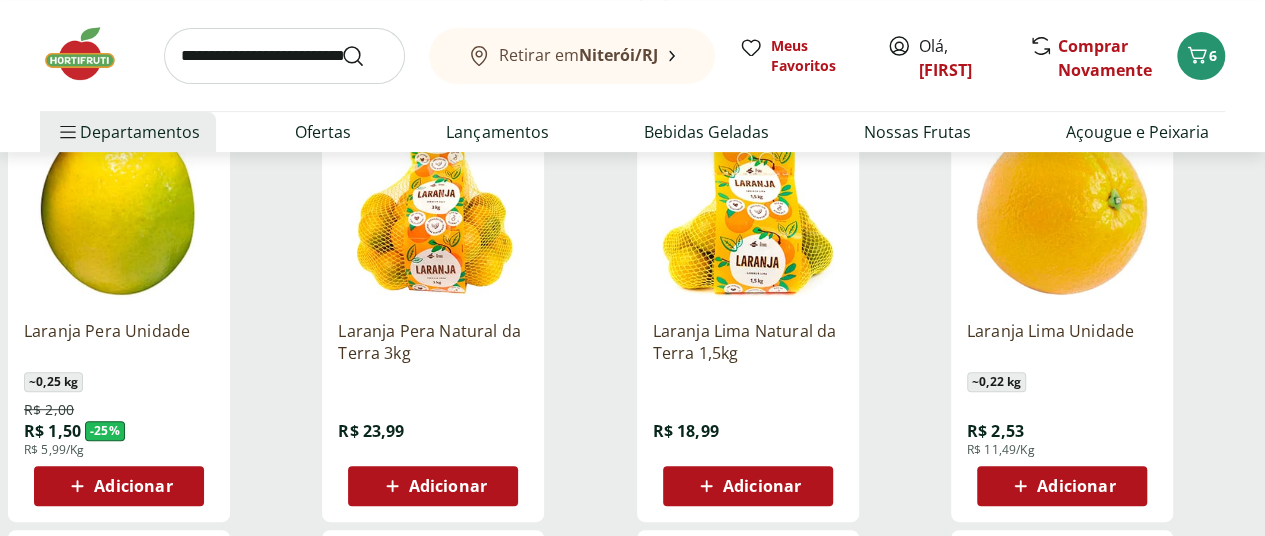 click on "Adicionar" at bounding box center [133, 486] 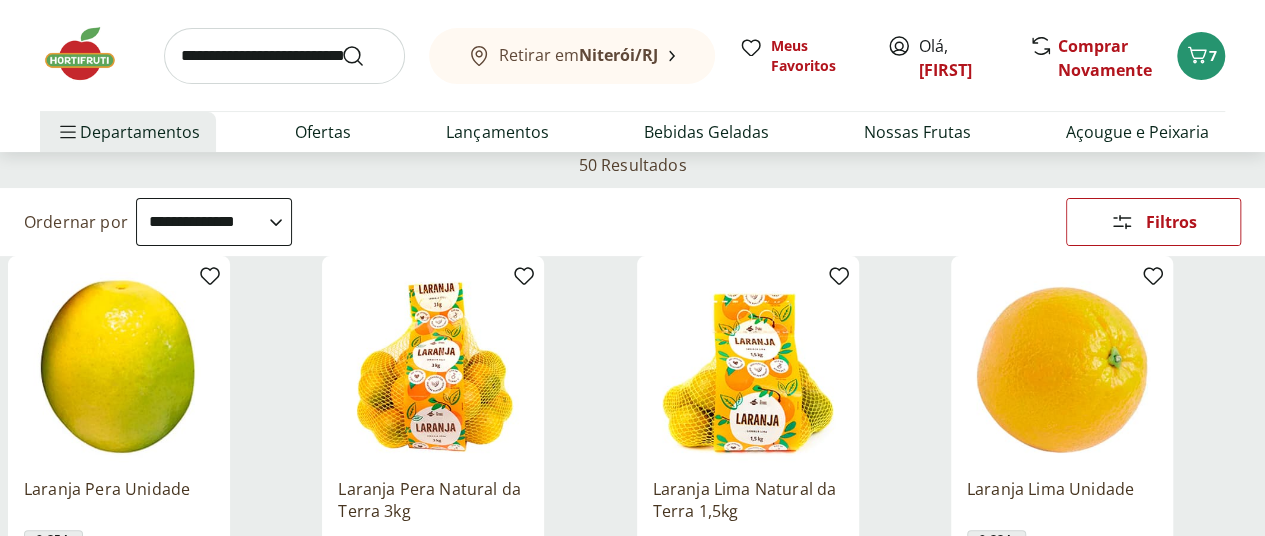 scroll, scrollTop: 0, scrollLeft: 0, axis: both 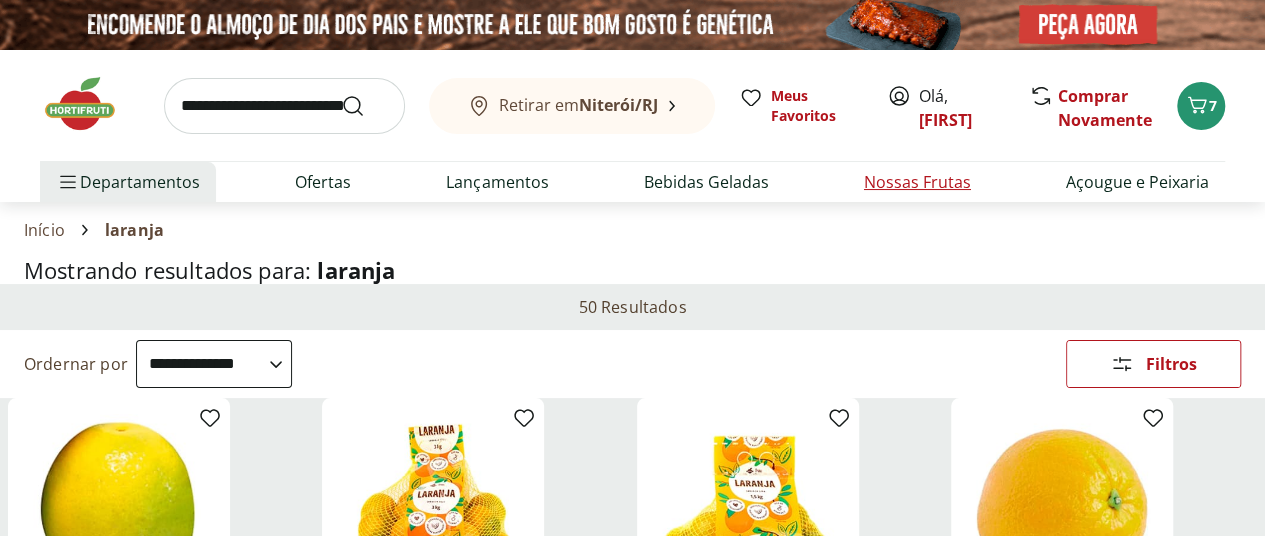 click on "Nossas Frutas" at bounding box center (917, 182) 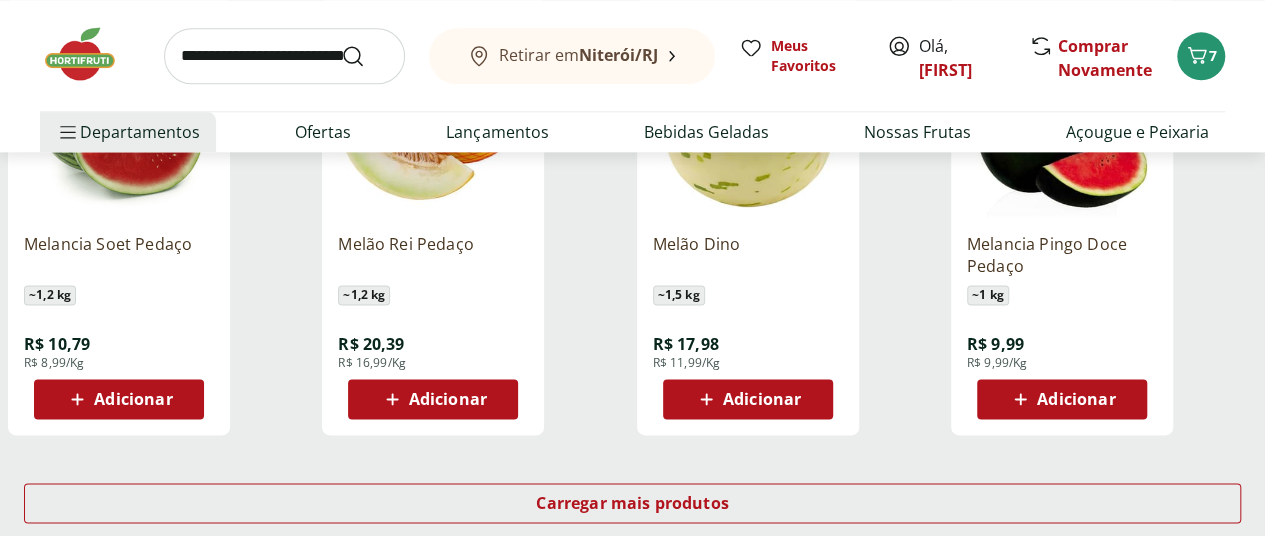 scroll, scrollTop: 1400, scrollLeft: 0, axis: vertical 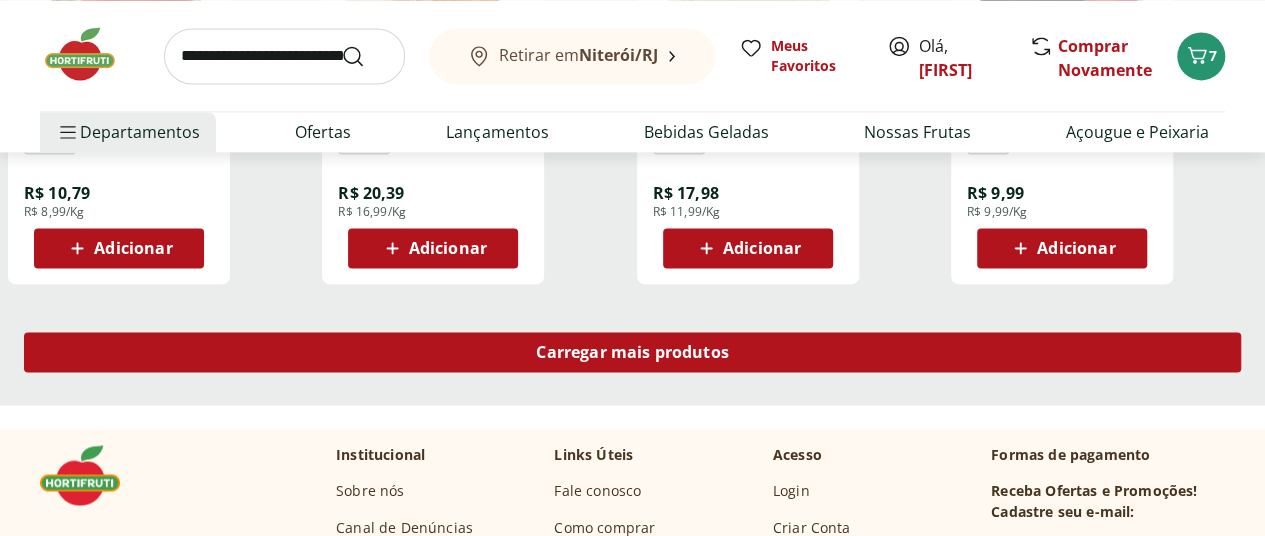 click on "Carregar mais produtos" at bounding box center (632, 352) 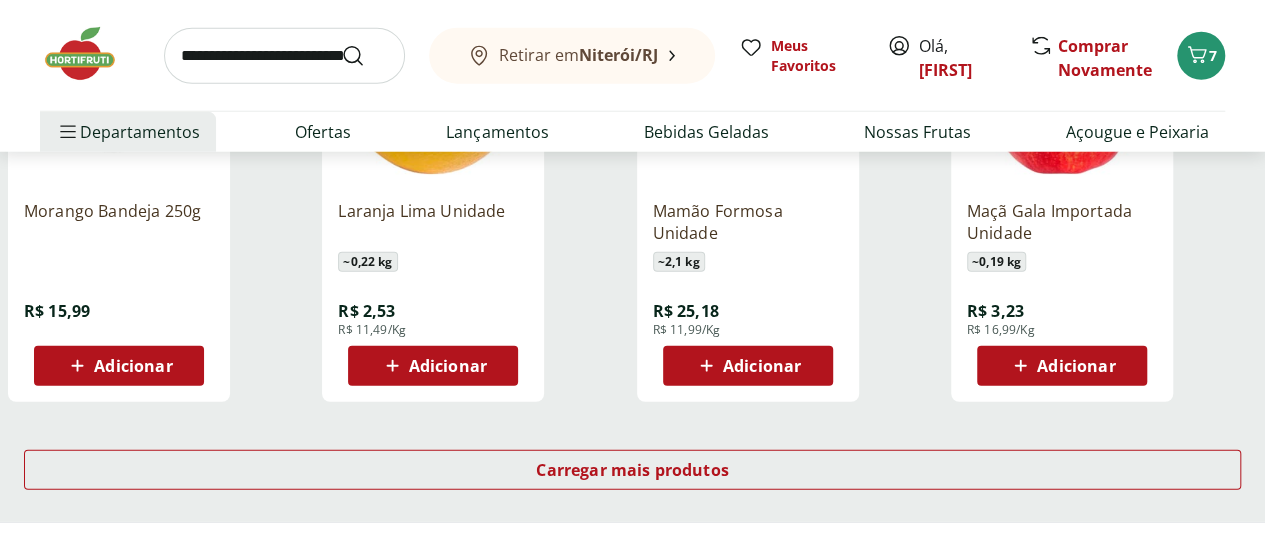 scroll, scrollTop: 2700, scrollLeft: 0, axis: vertical 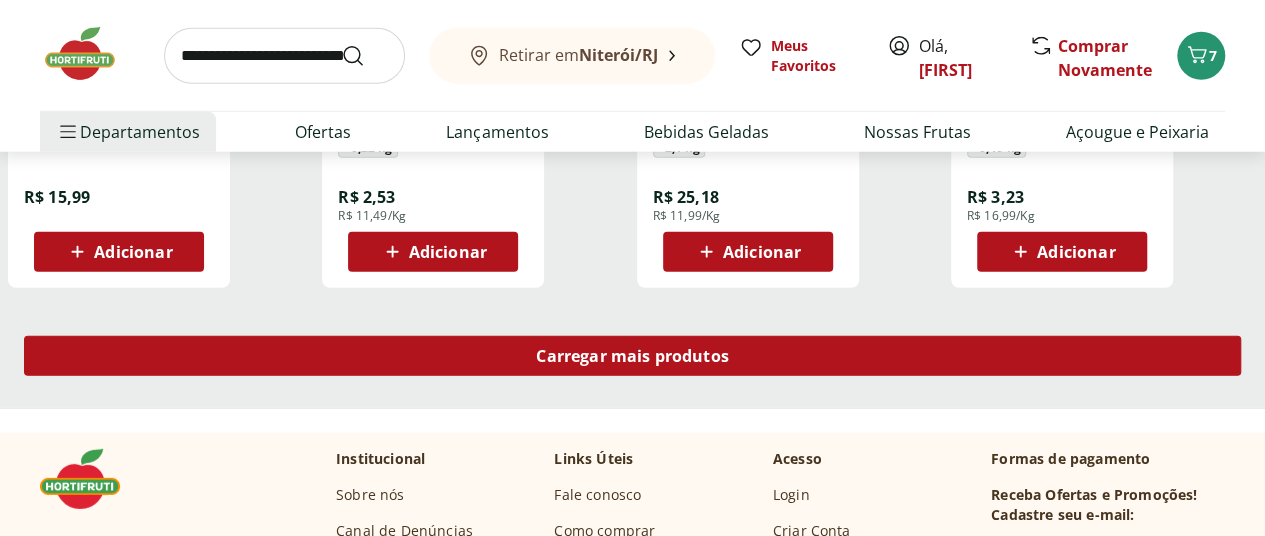 click on "Carregar mais produtos" at bounding box center (632, 356) 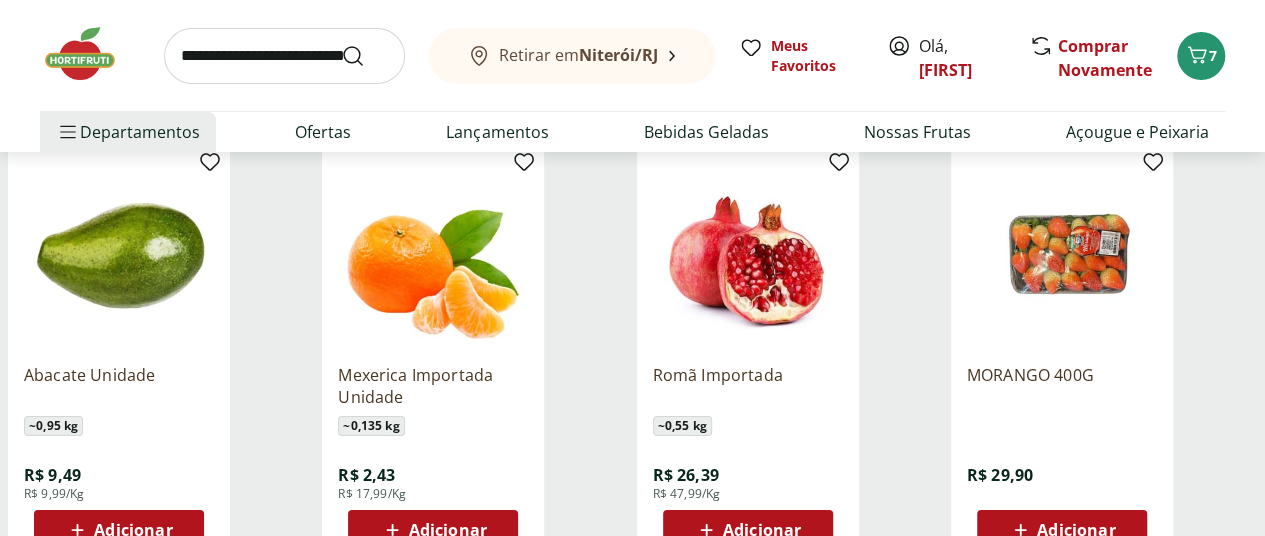 scroll, scrollTop: 3800, scrollLeft: 0, axis: vertical 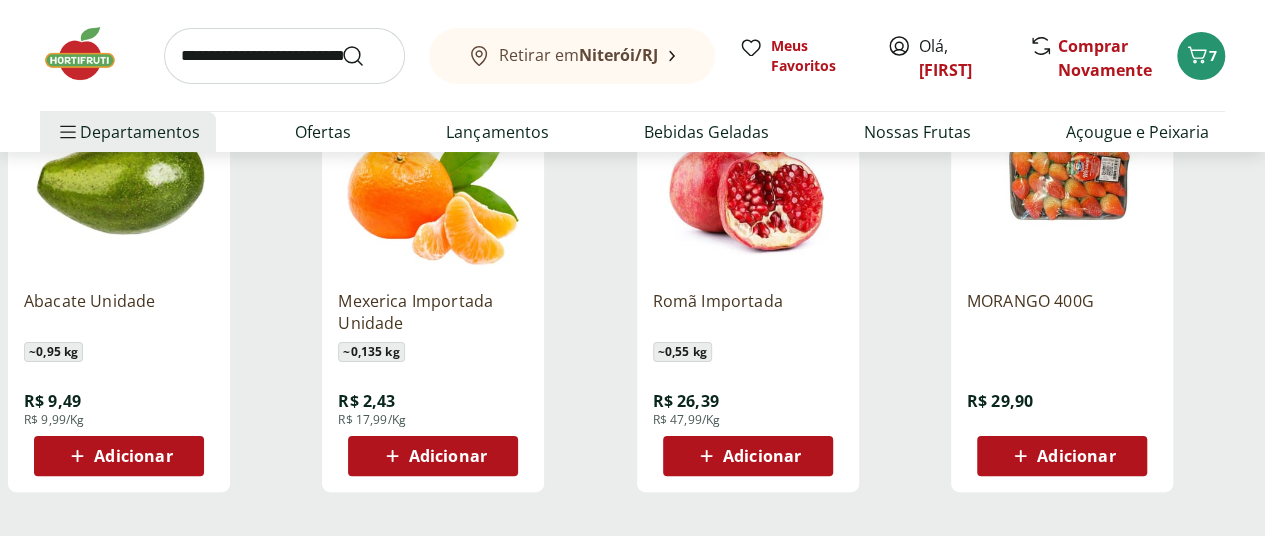 click on "Carregar mais produtos" at bounding box center [632, 560] 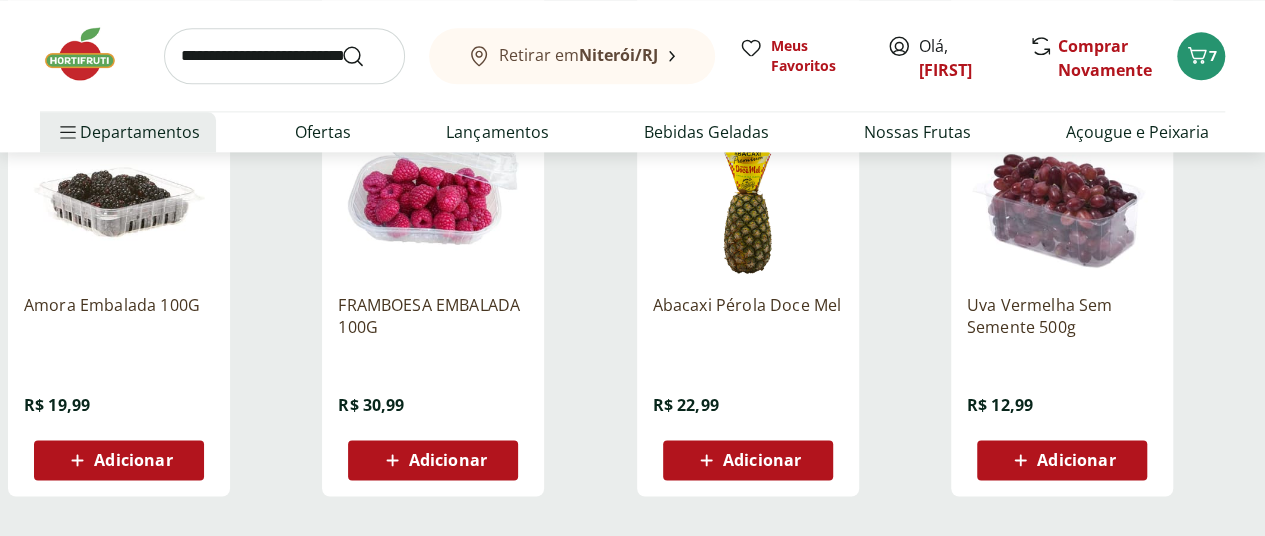 scroll, scrollTop: 5200, scrollLeft: 0, axis: vertical 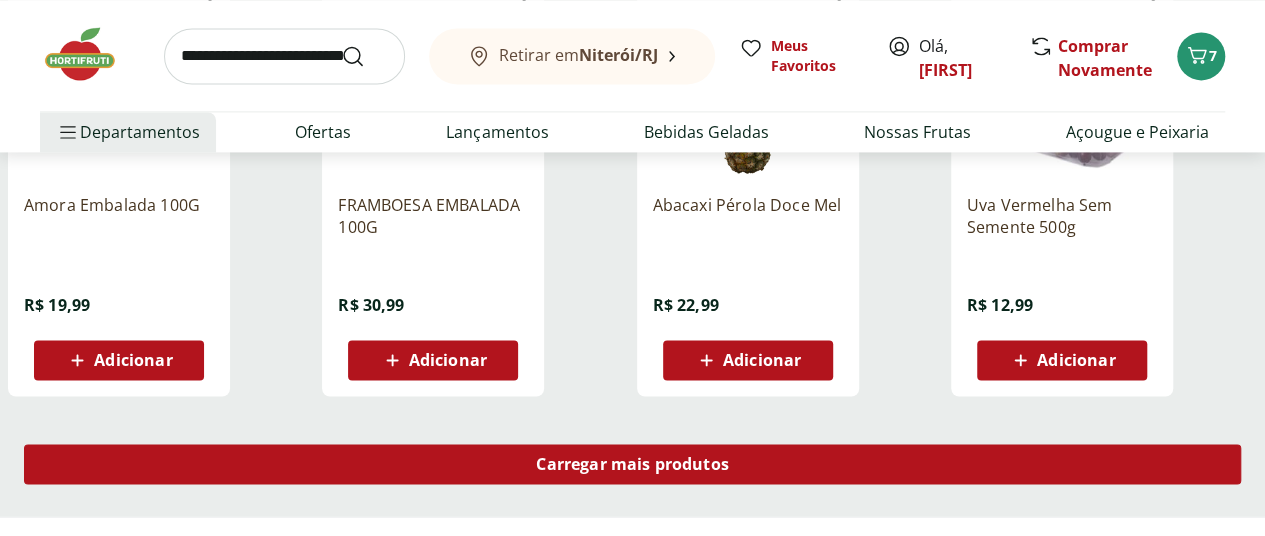 click on "Carregar mais produtos" at bounding box center (632, 464) 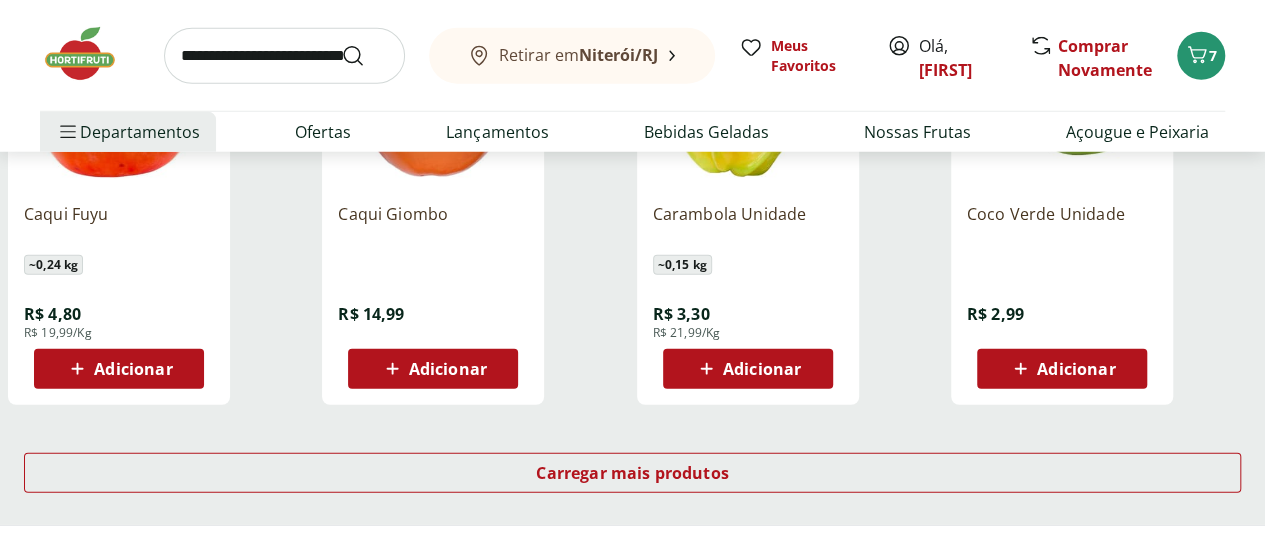 scroll, scrollTop: 6500, scrollLeft: 0, axis: vertical 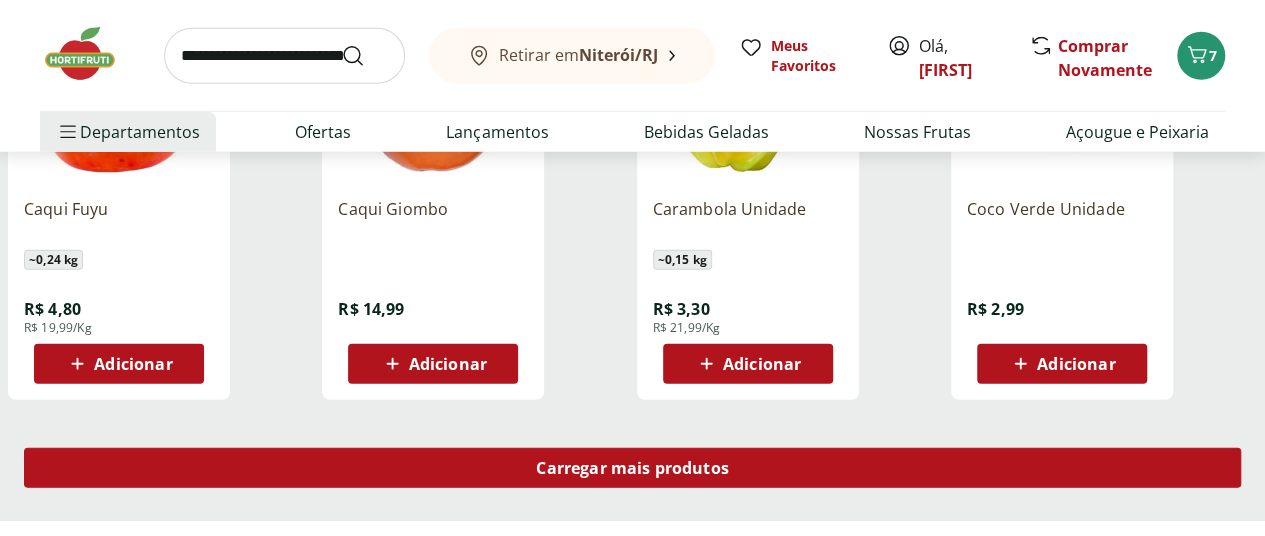 click on "Carregar mais produtos" at bounding box center [632, 468] 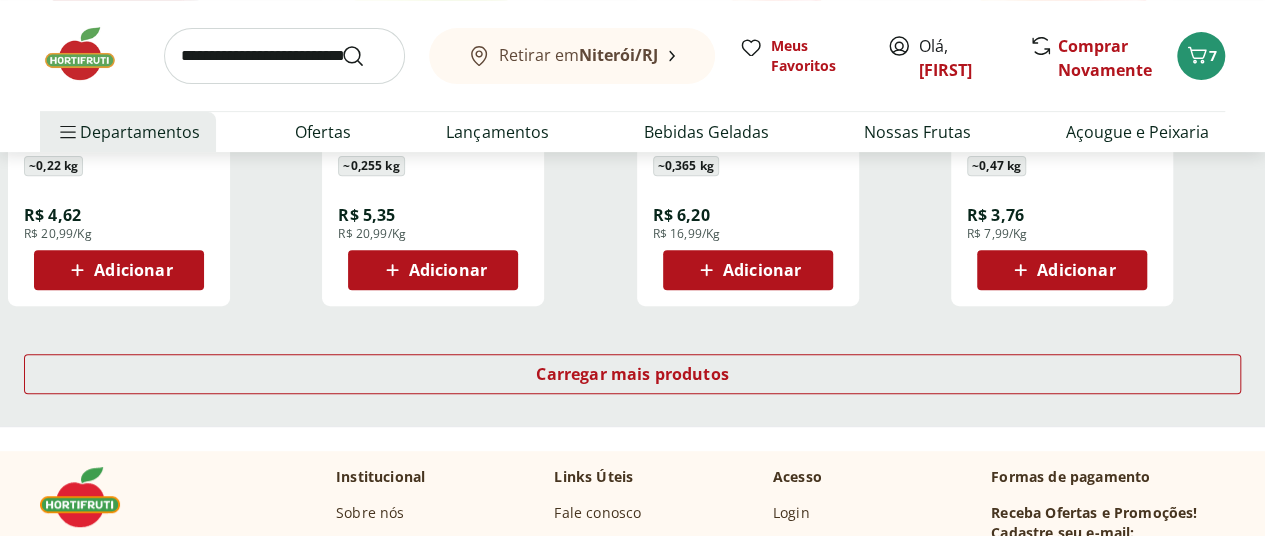 scroll, scrollTop: 7900, scrollLeft: 0, axis: vertical 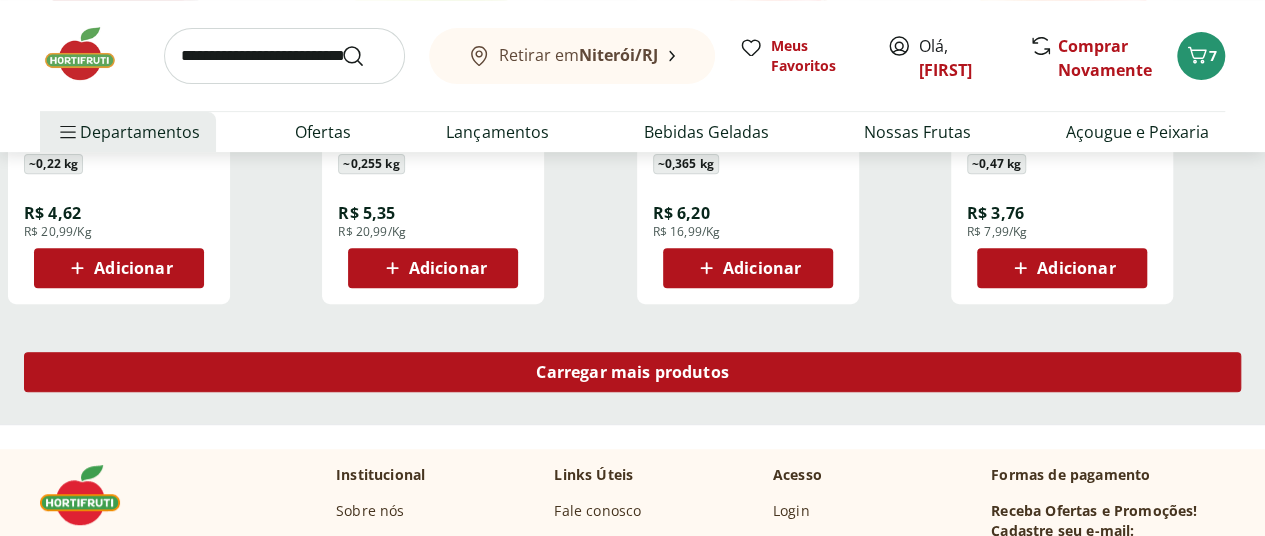 click on "Carregar mais produtos" at bounding box center (632, 372) 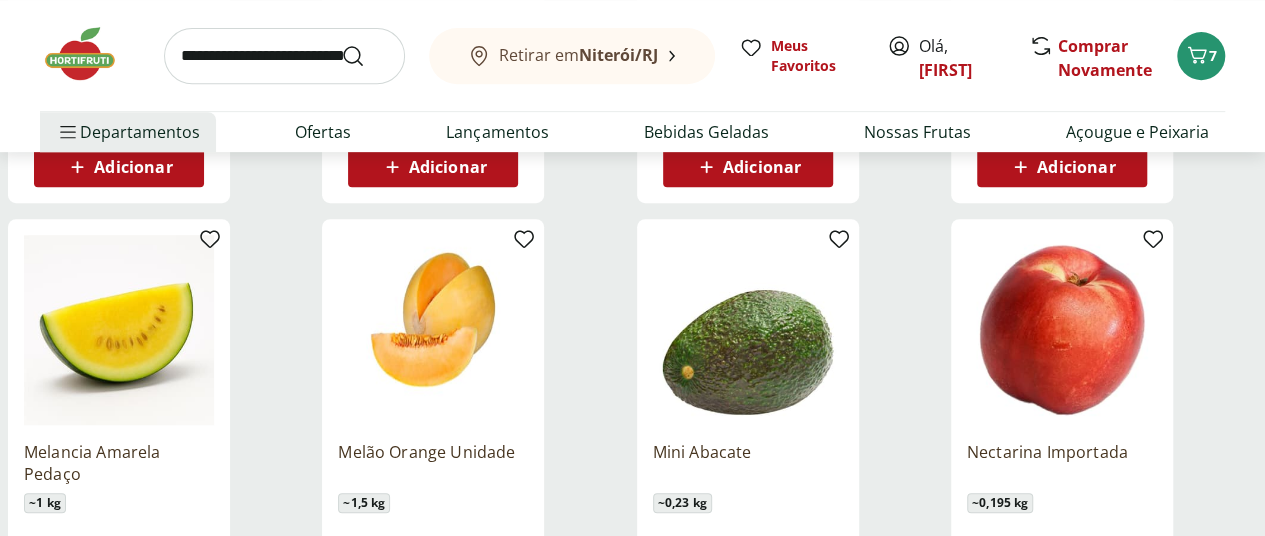 scroll, scrollTop: 8100, scrollLeft: 0, axis: vertical 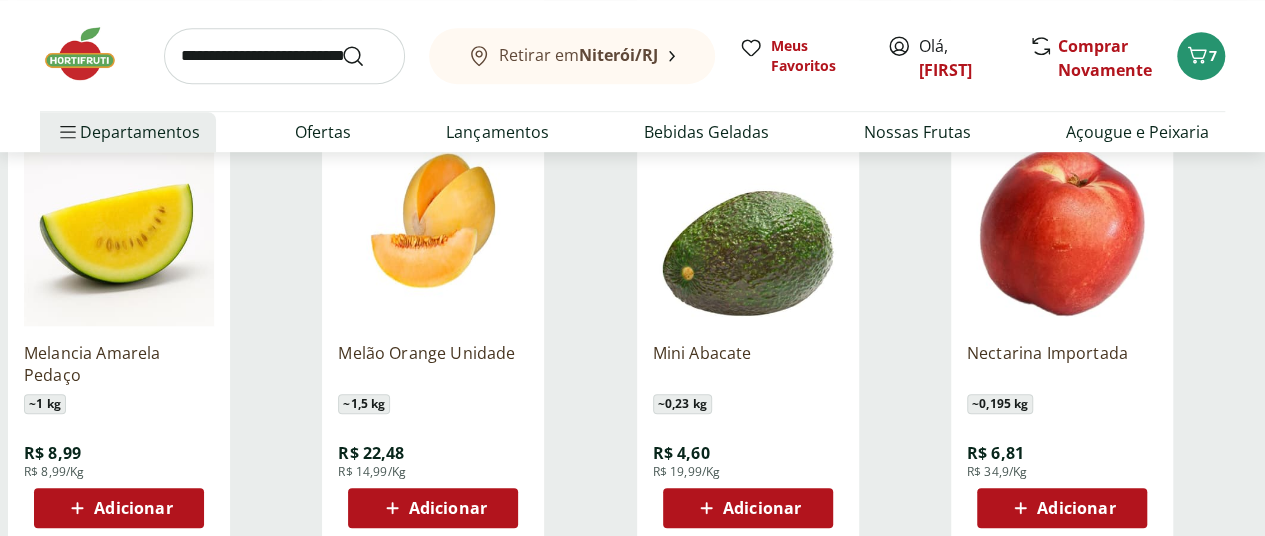 click at bounding box center [284, 56] 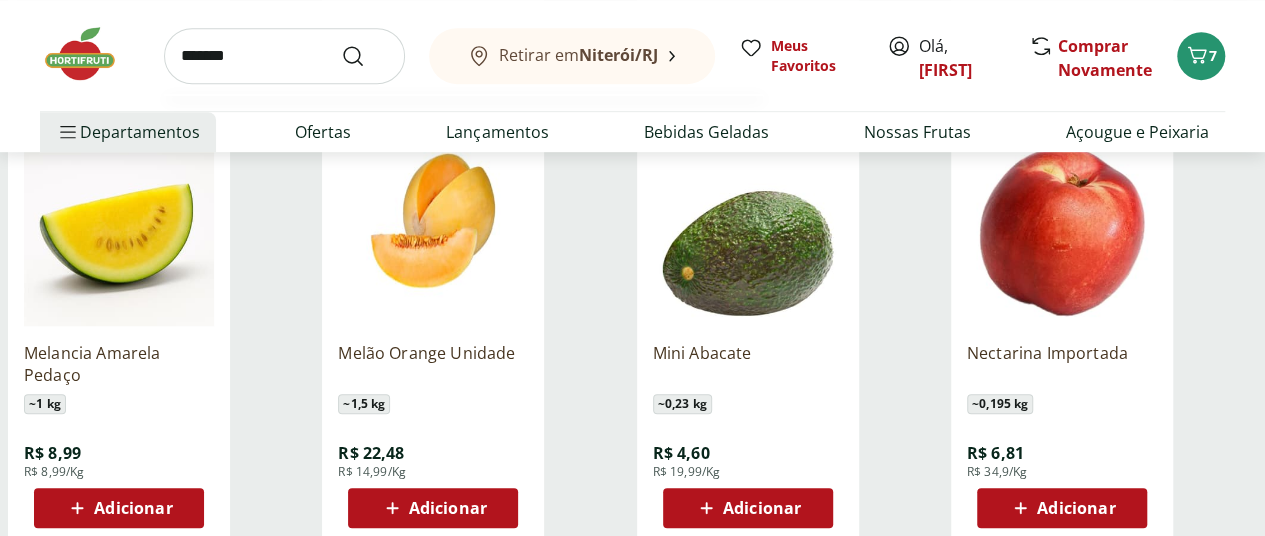 type on "*******" 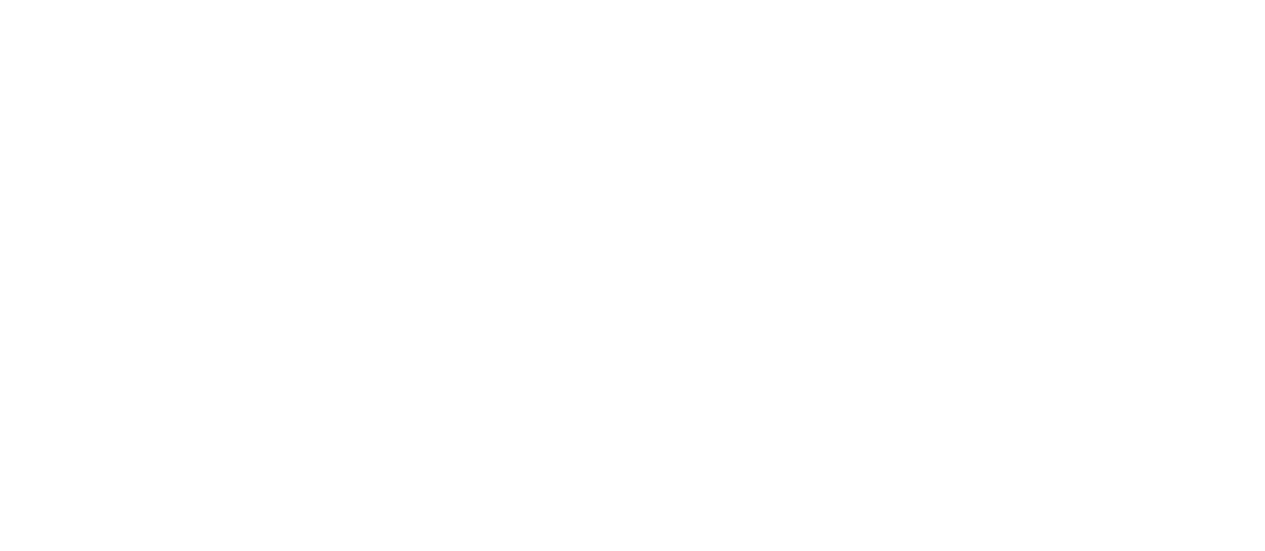 scroll, scrollTop: 0, scrollLeft: 0, axis: both 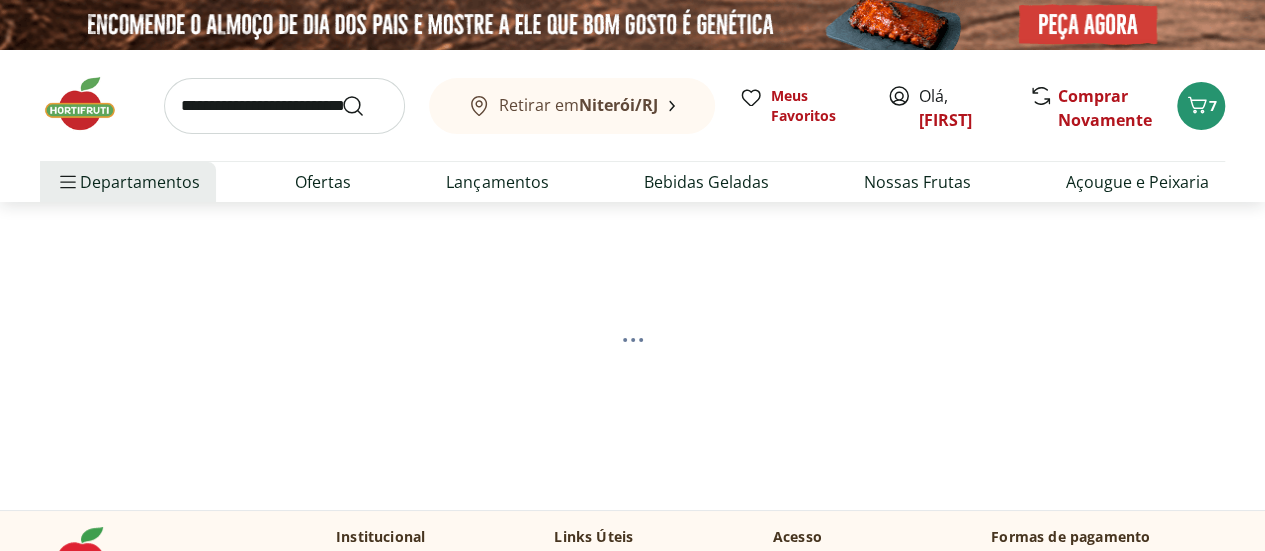 select on "**********" 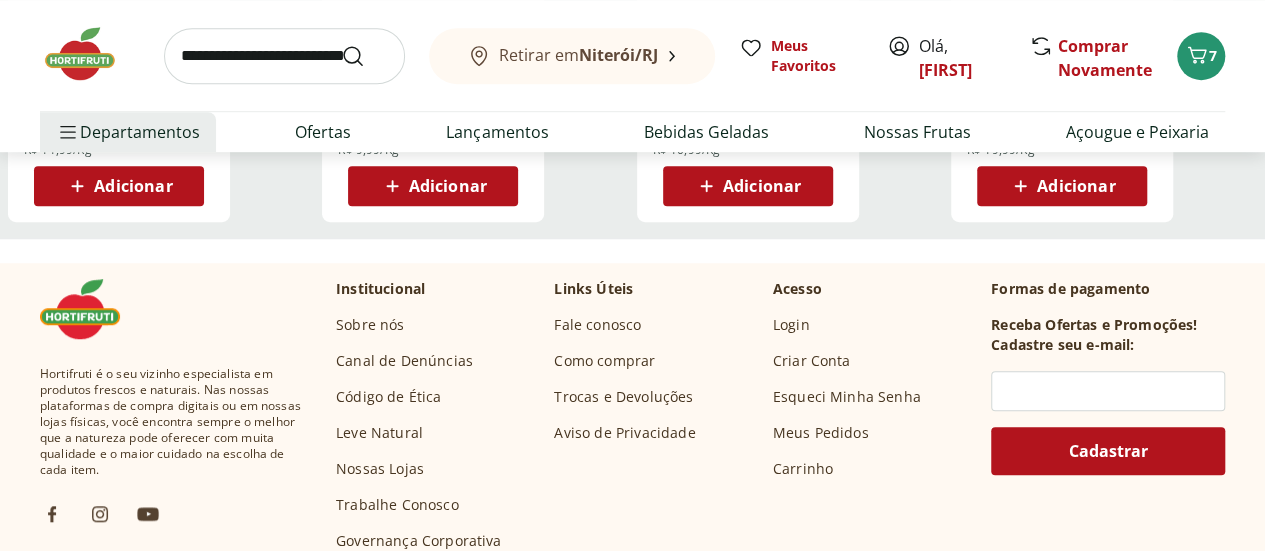 scroll, scrollTop: 300, scrollLeft: 0, axis: vertical 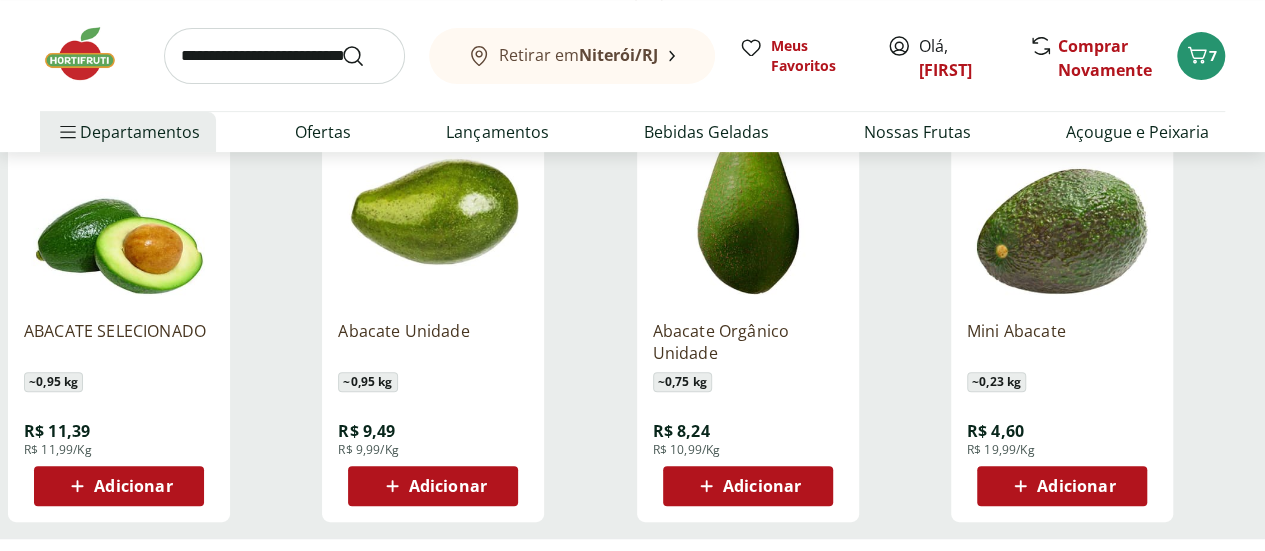 click on "Adicionar" at bounding box center [448, 486] 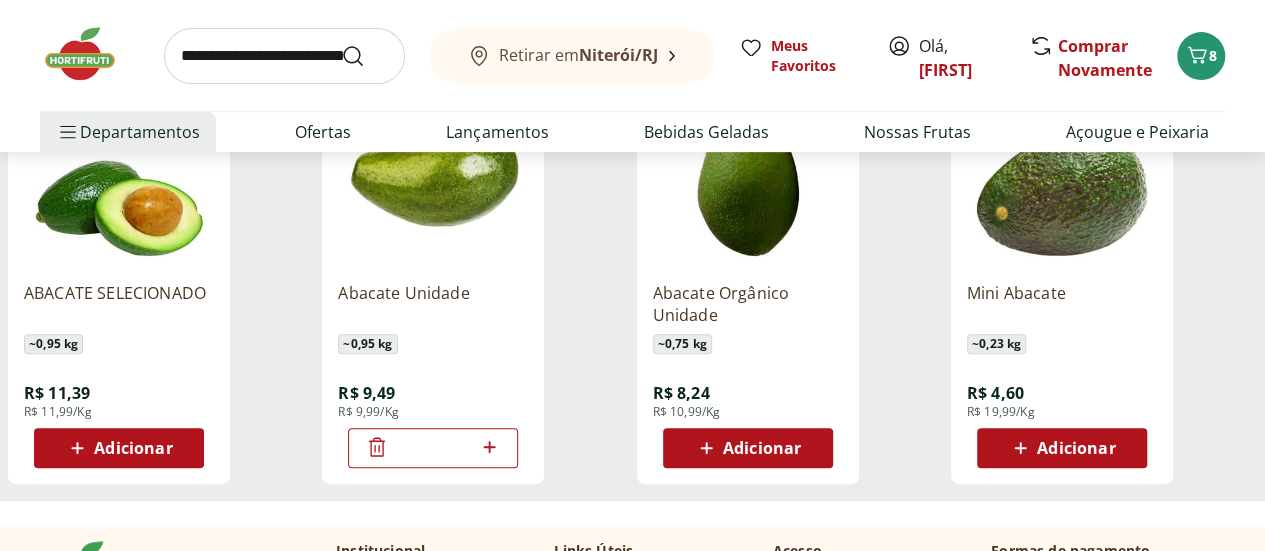 scroll, scrollTop: 0, scrollLeft: 0, axis: both 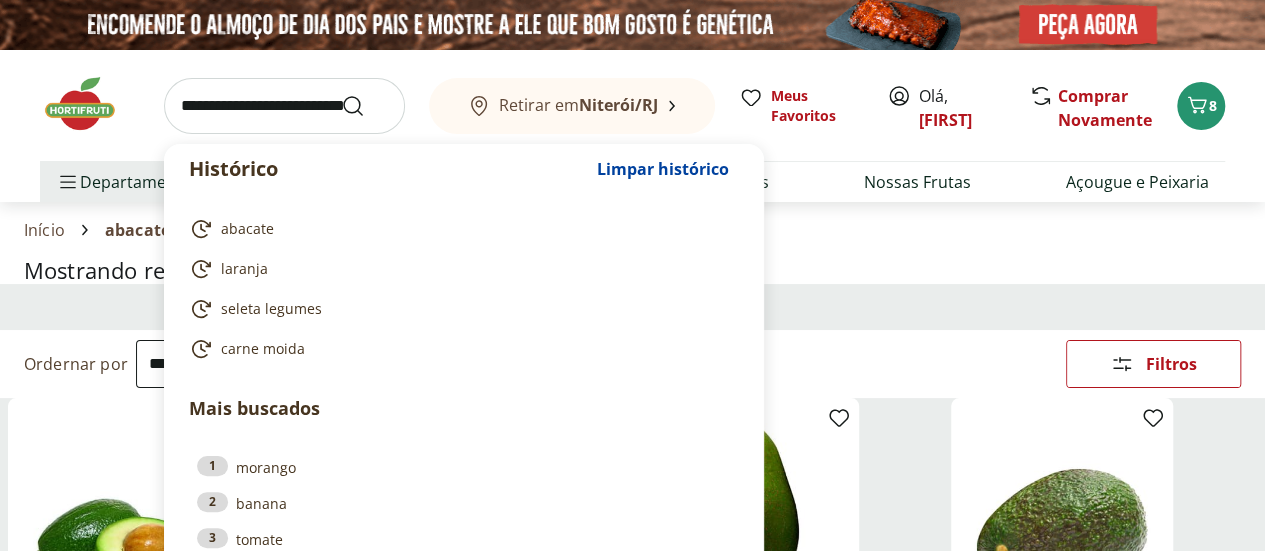 click at bounding box center (284, 106) 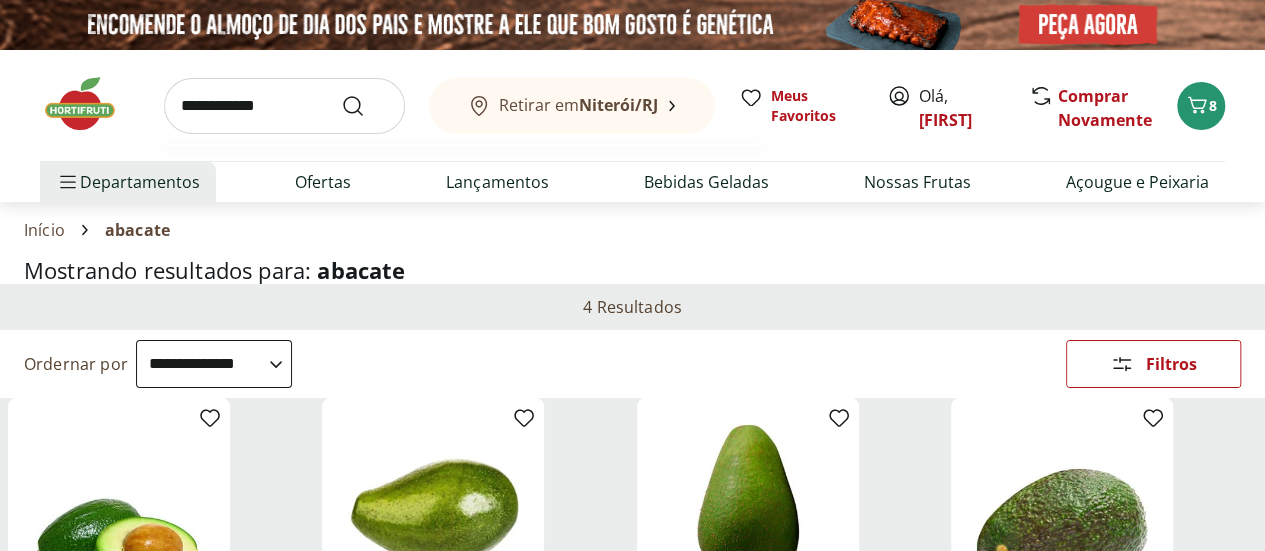 type on "**********" 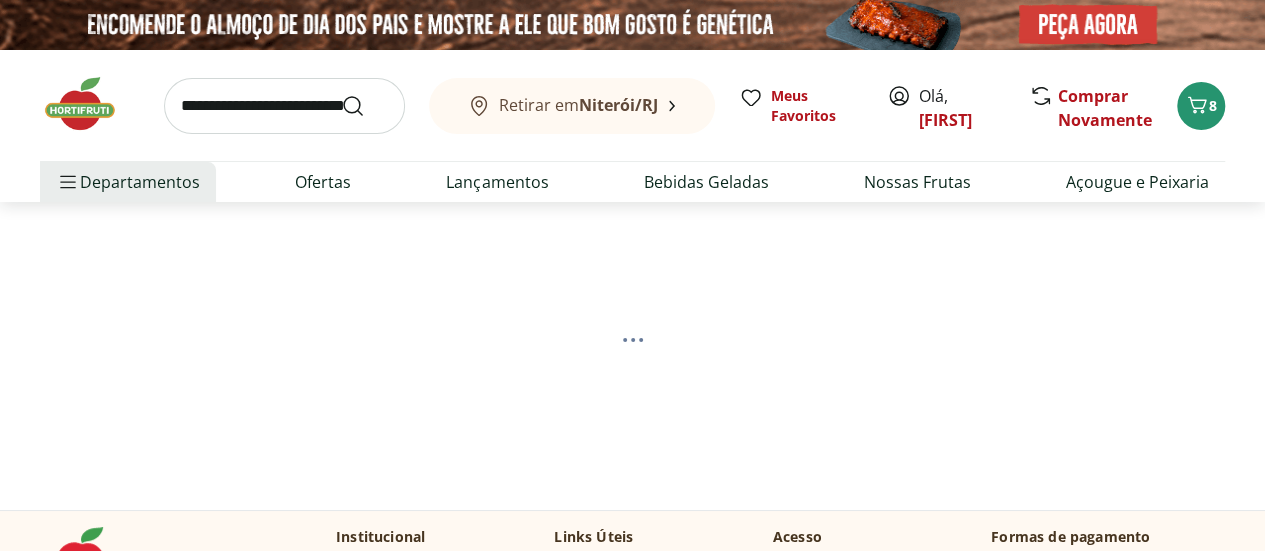 select on "**********" 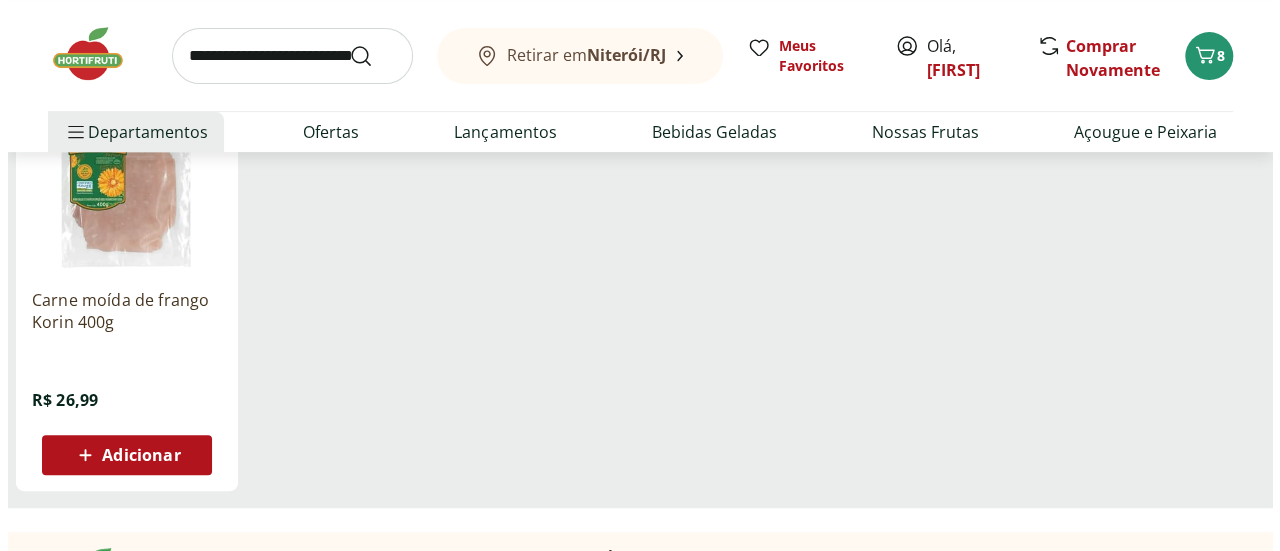 scroll, scrollTop: 300, scrollLeft: 0, axis: vertical 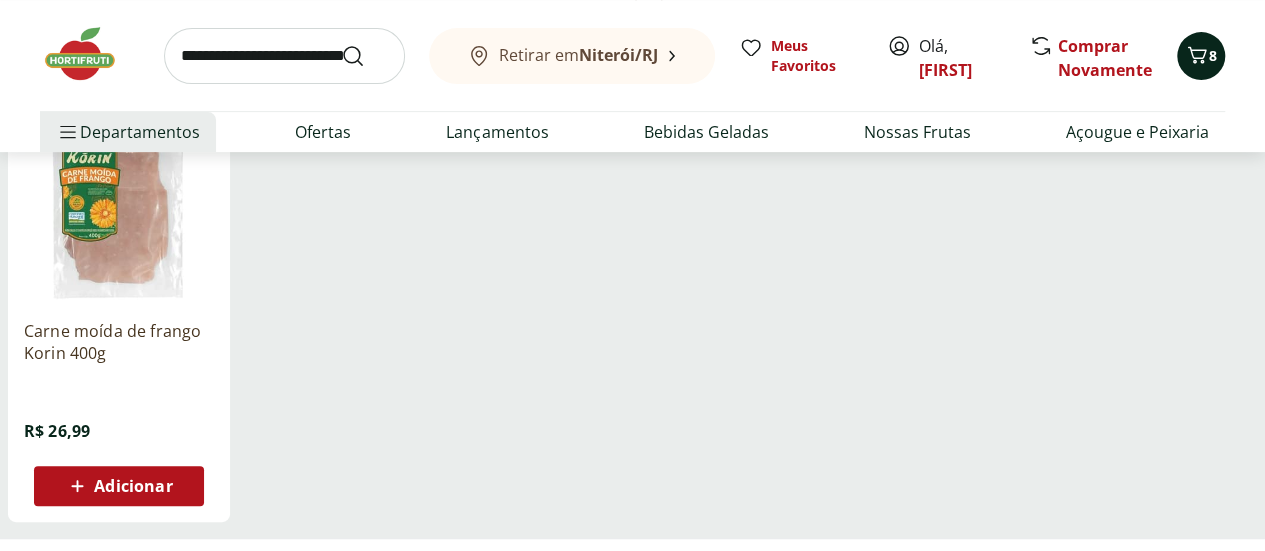click 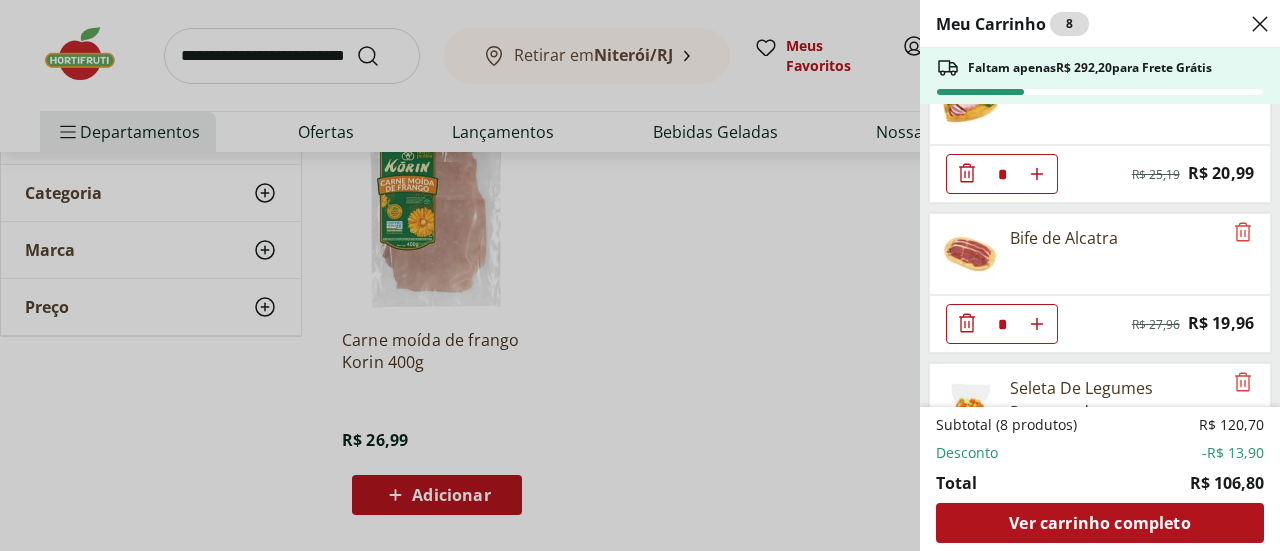 scroll, scrollTop: 300, scrollLeft: 0, axis: vertical 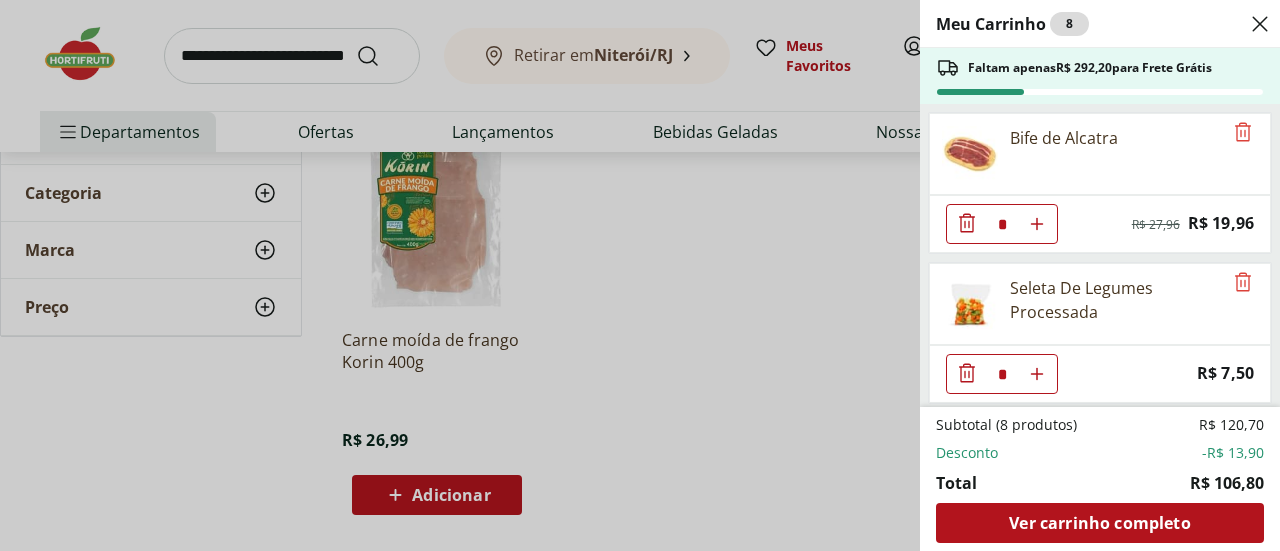 click 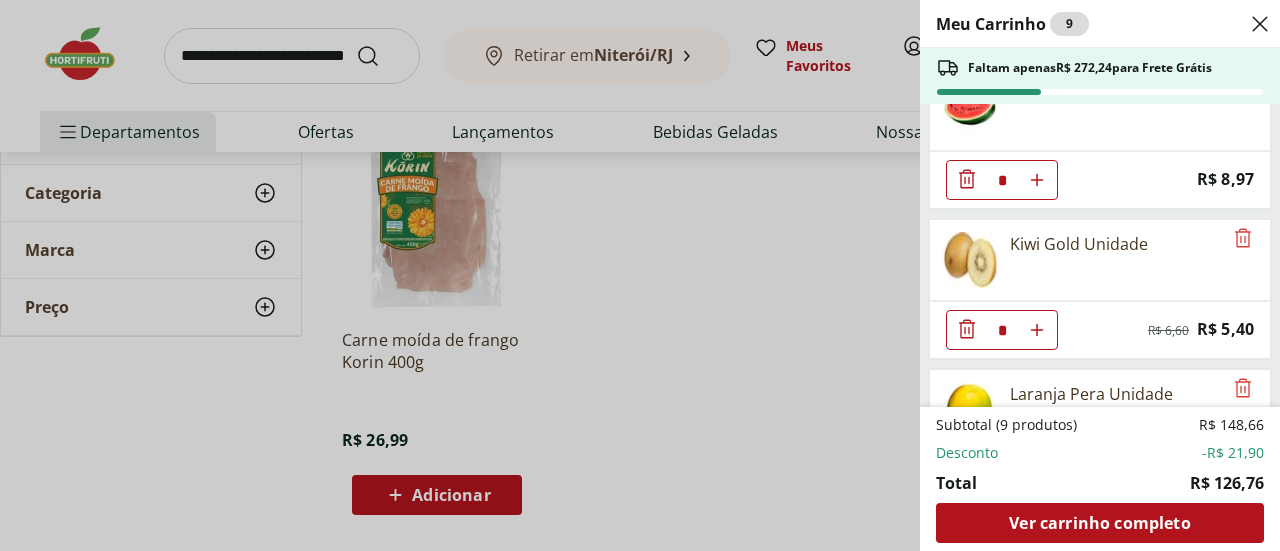 scroll, scrollTop: 700, scrollLeft: 0, axis: vertical 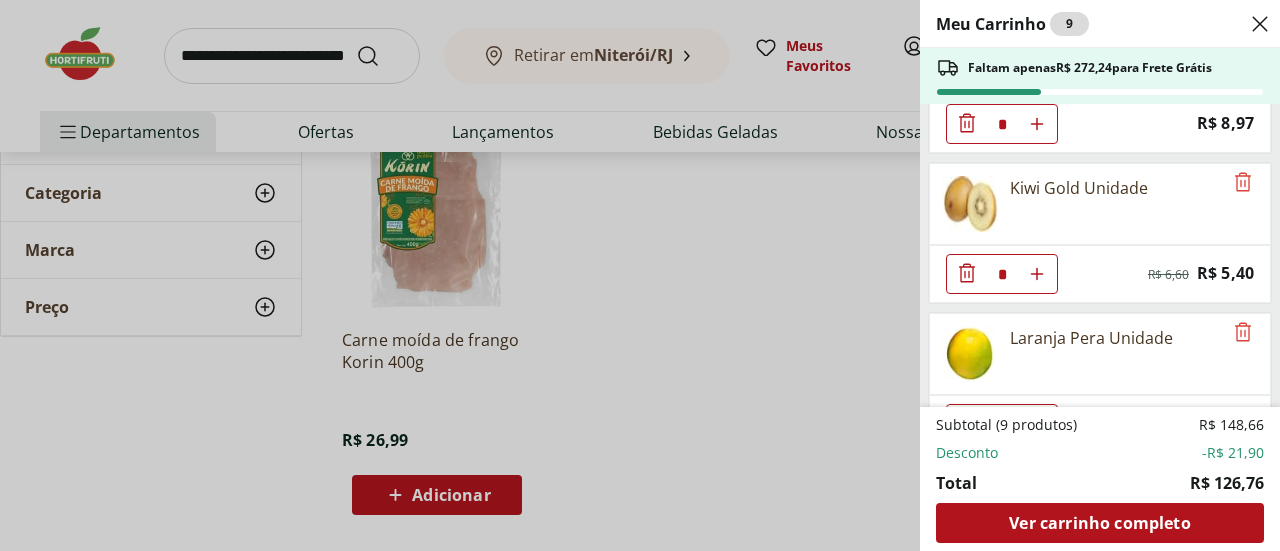 click 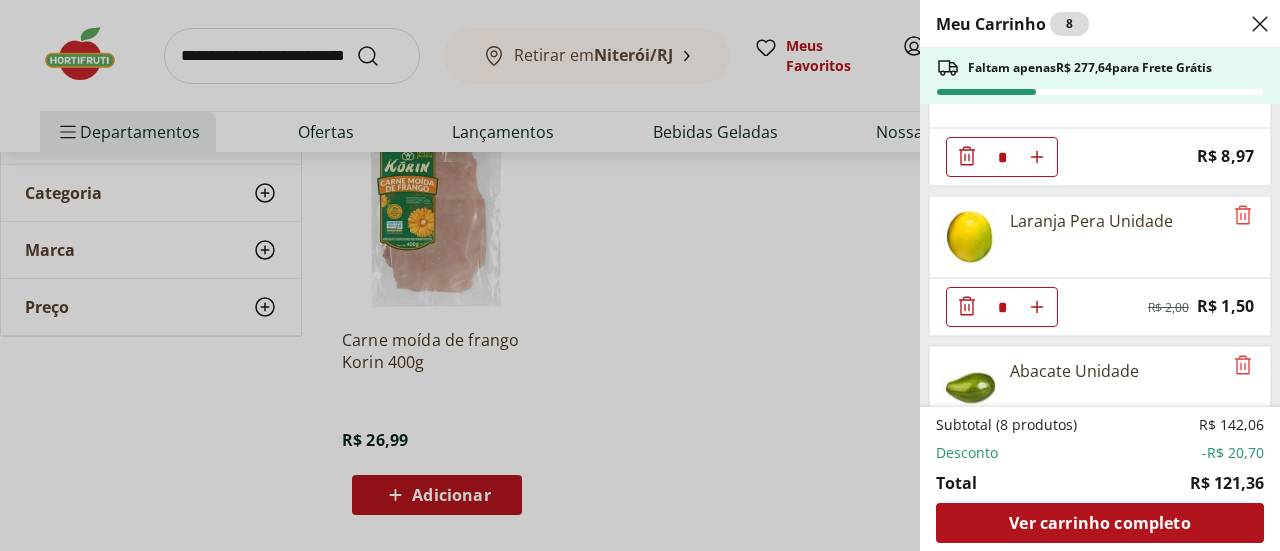 scroll, scrollTop: 640, scrollLeft: 0, axis: vertical 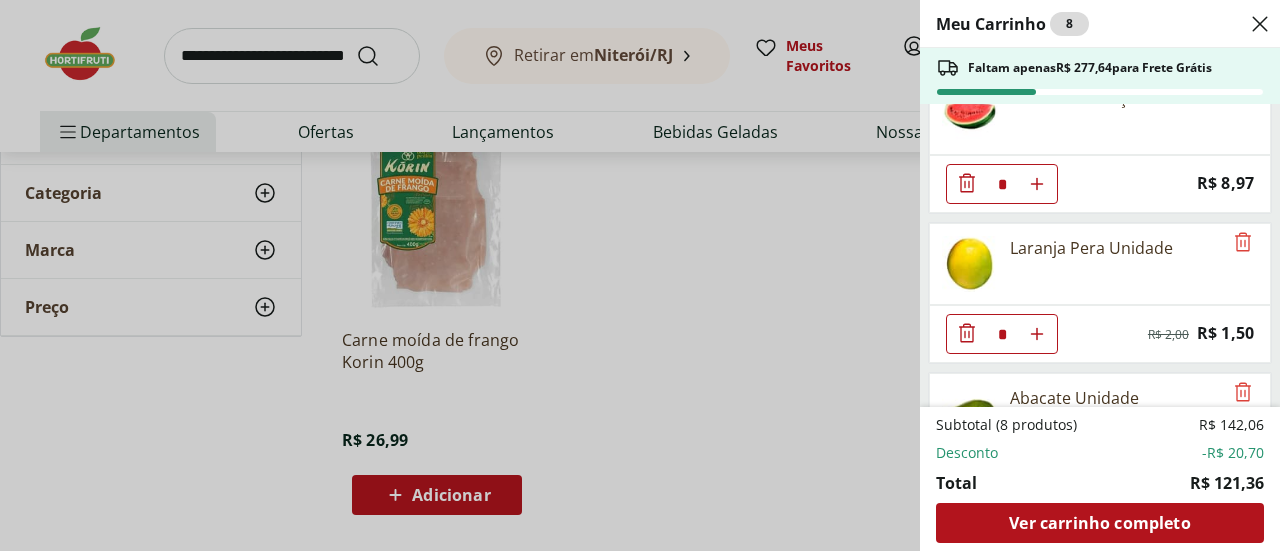 click 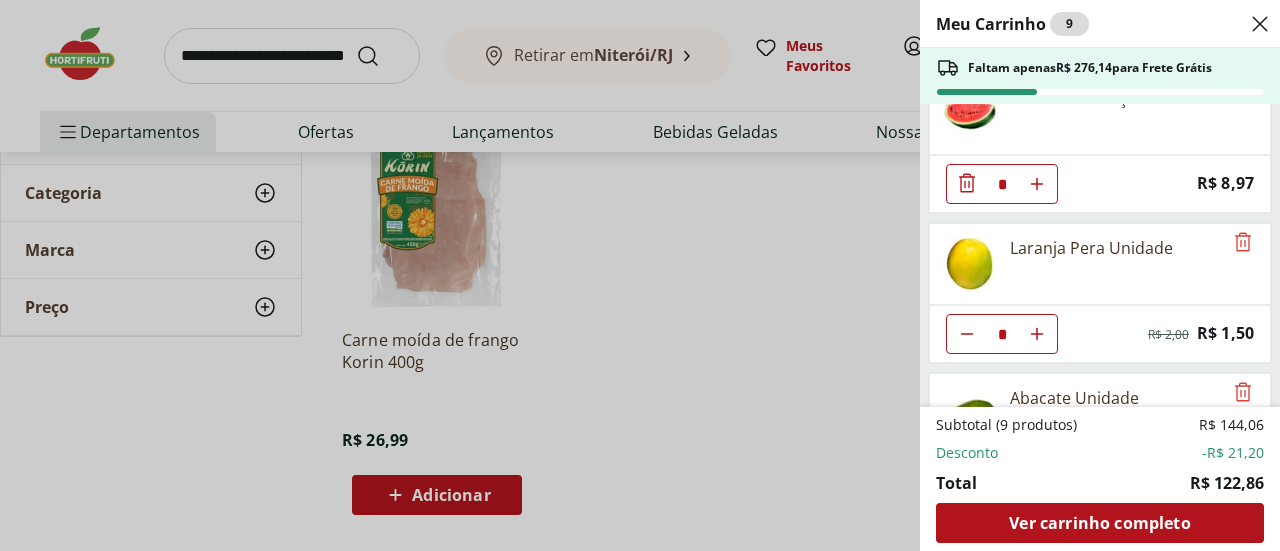 click 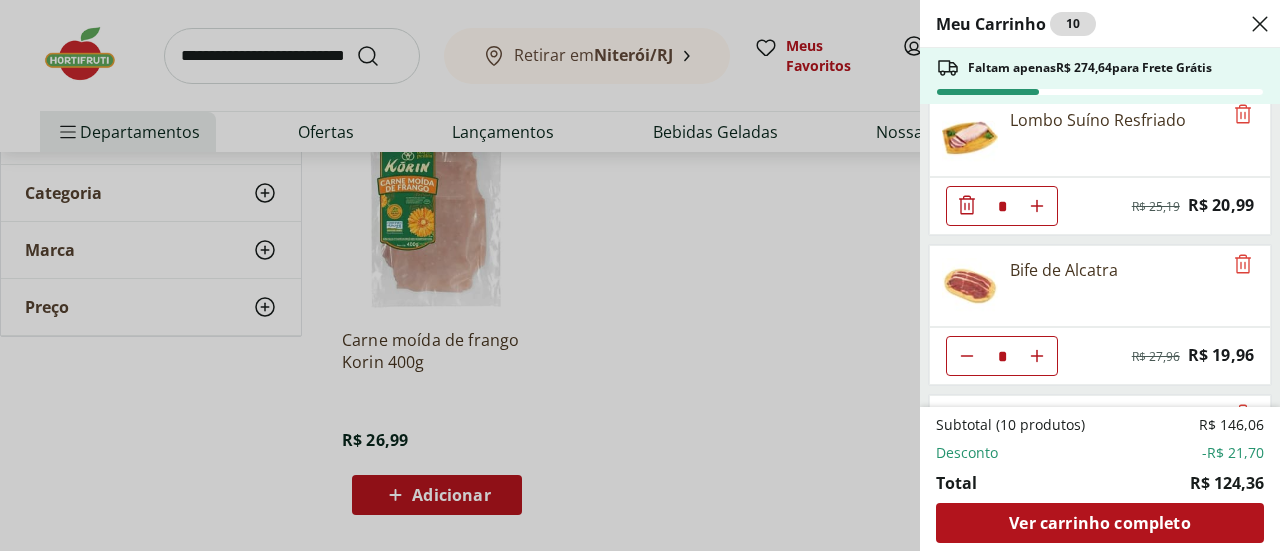 scroll, scrollTop: 200, scrollLeft: 0, axis: vertical 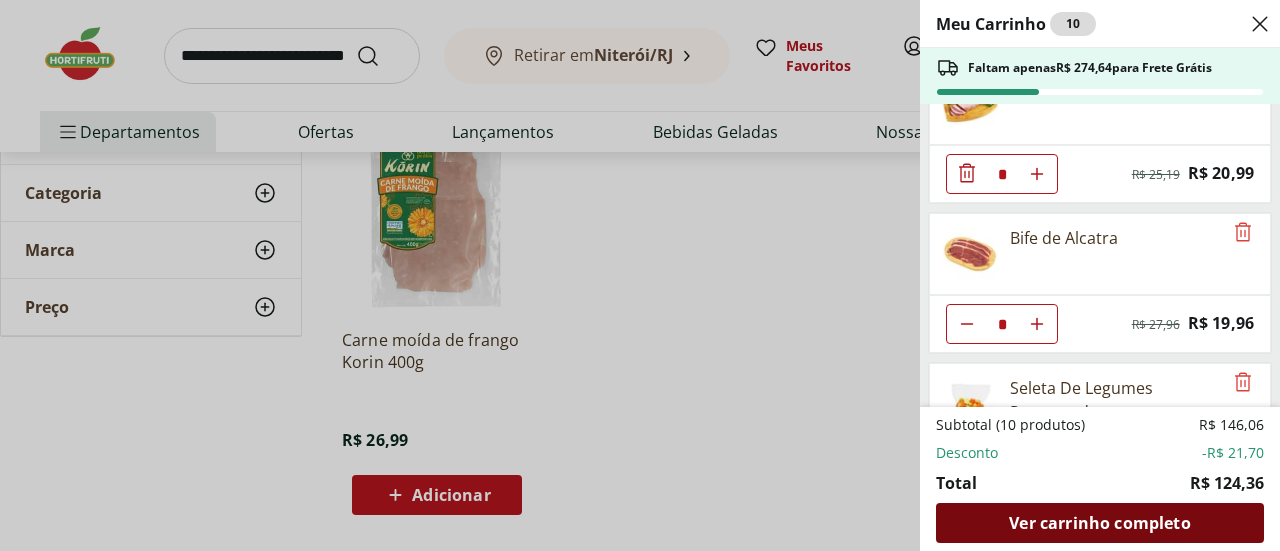 click on "Ver carrinho completo" at bounding box center (1099, 523) 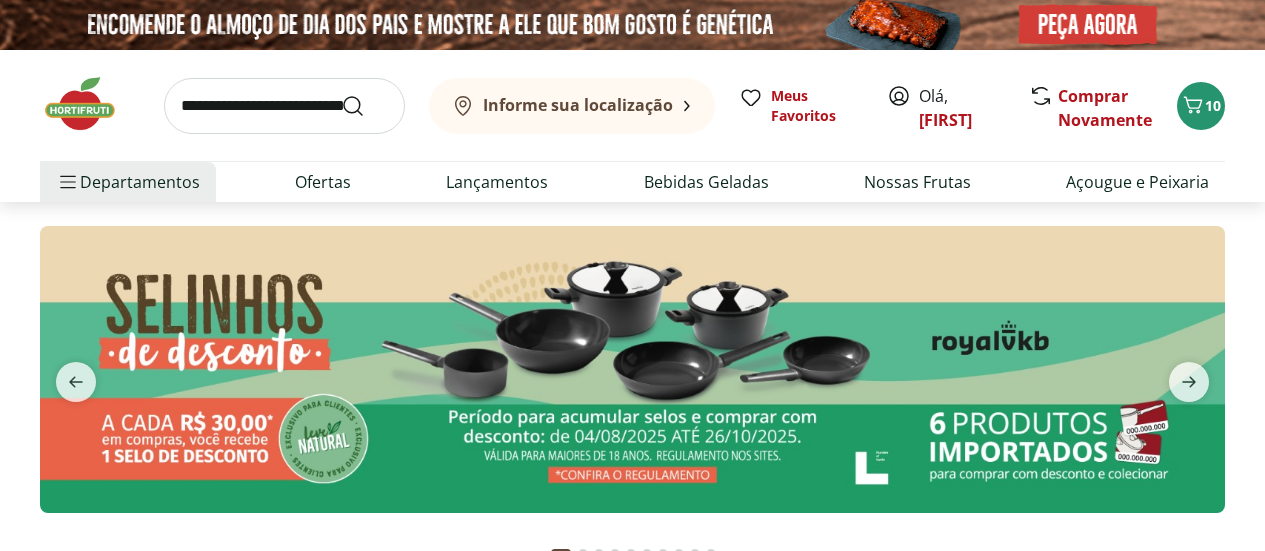 scroll, scrollTop: 0, scrollLeft: 0, axis: both 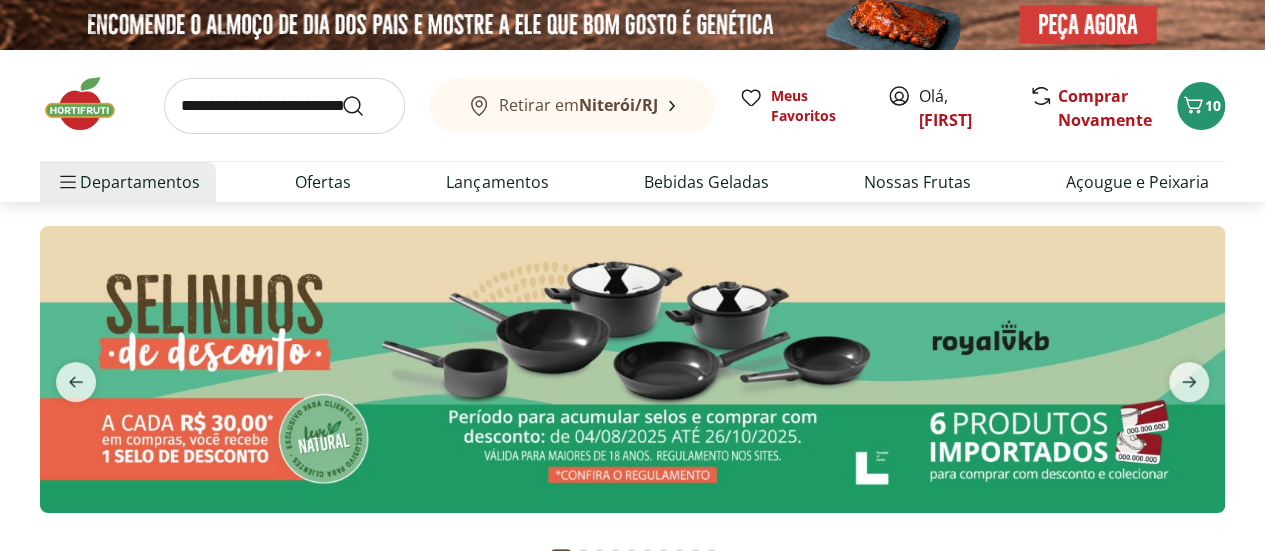 click at bounding box center (284, 106) 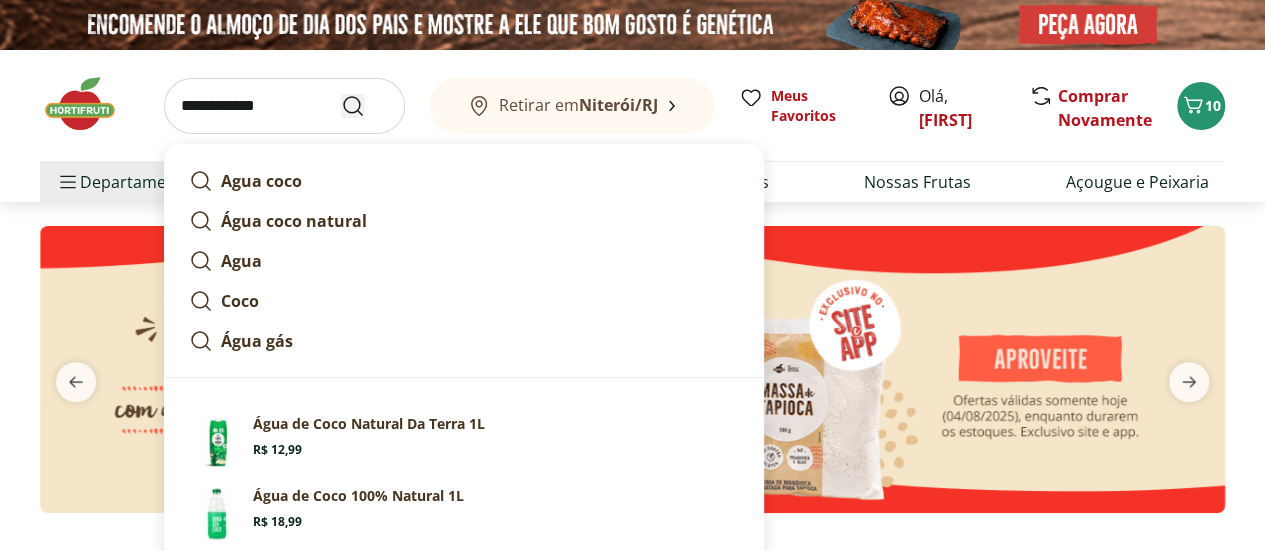 type on "**********" 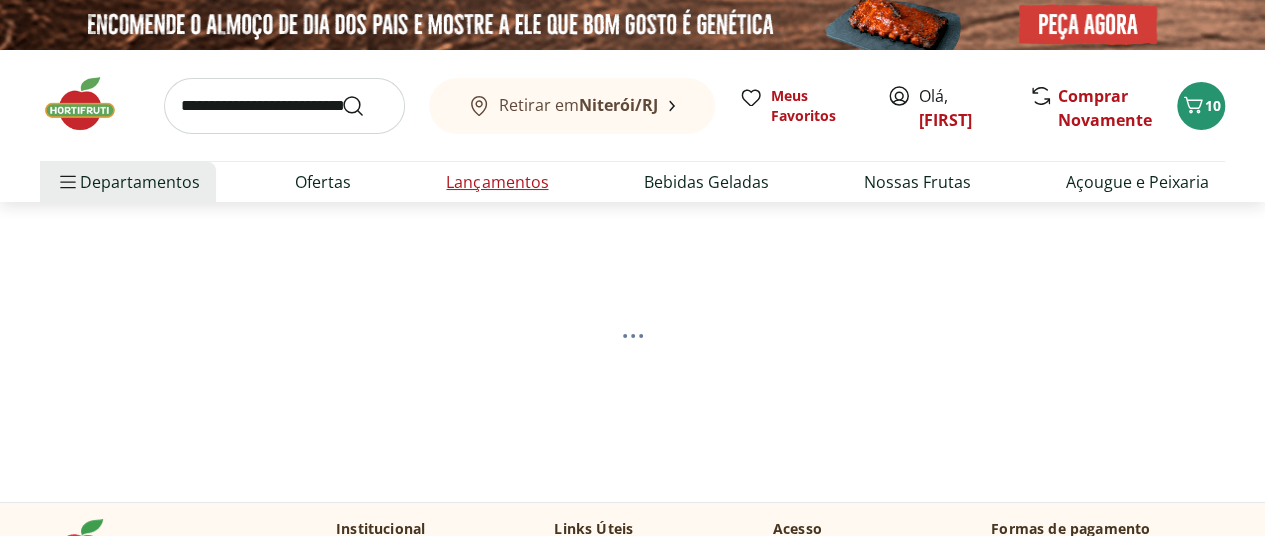 select on "**********" 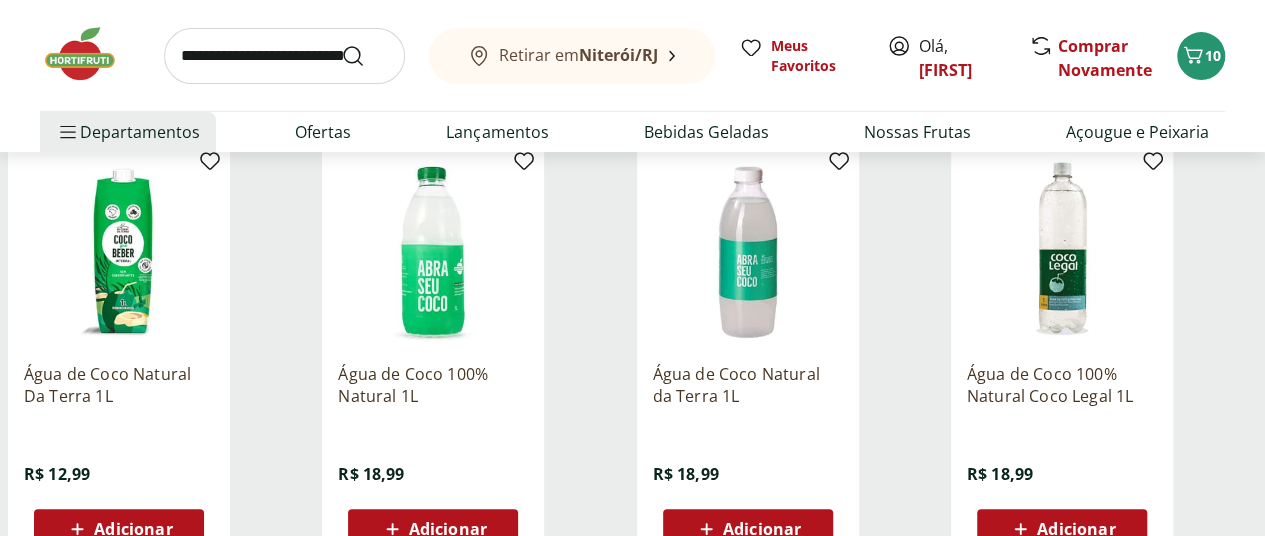 scroll, scrollTop: 300, scrollLeft: 0, axis: vertical 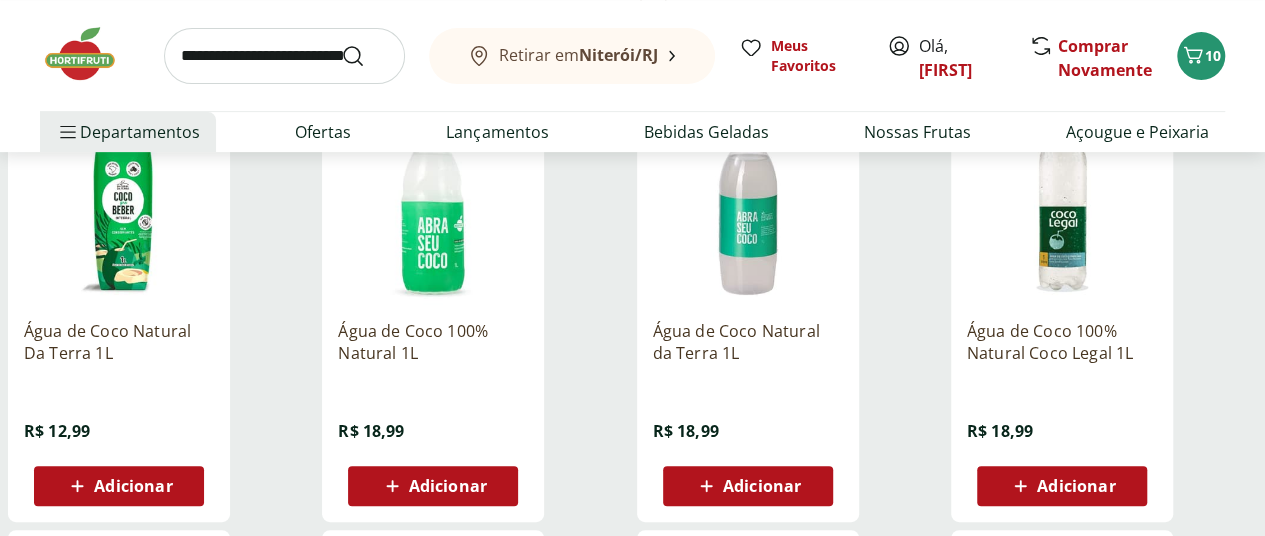 click on "Adicionar" at bounding box center (448, 486) 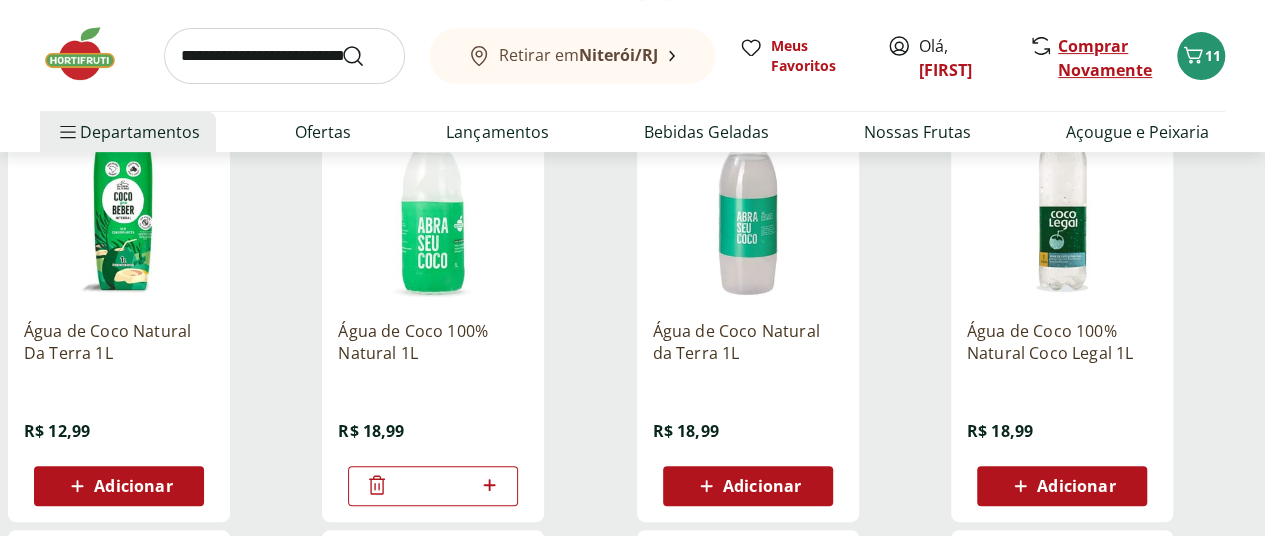 click on "Comprar Novamente" at bounding box center (1105, 58) 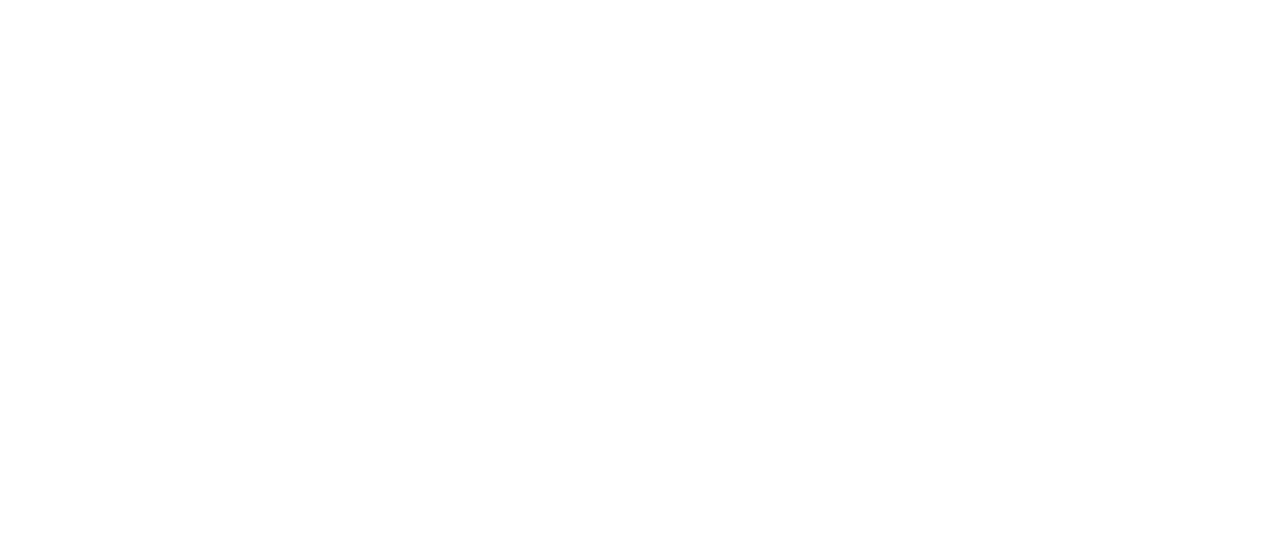 scroll, scrollTop: 0, scrollLeft: 0, axis: both 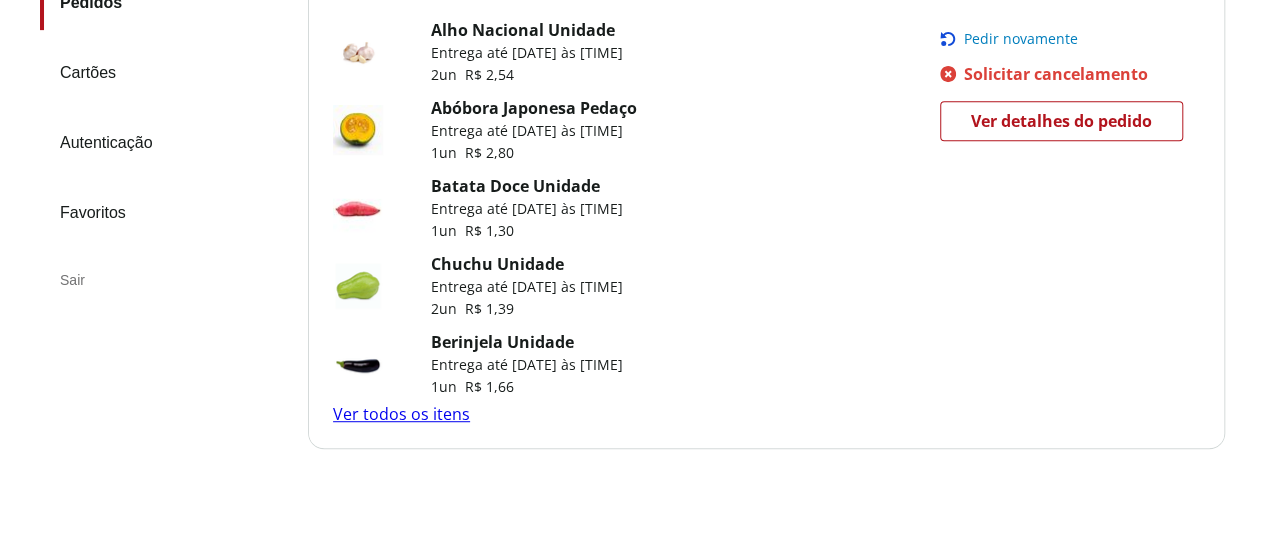 click on "Ver todos os itens" at bounding box center [401, 414] 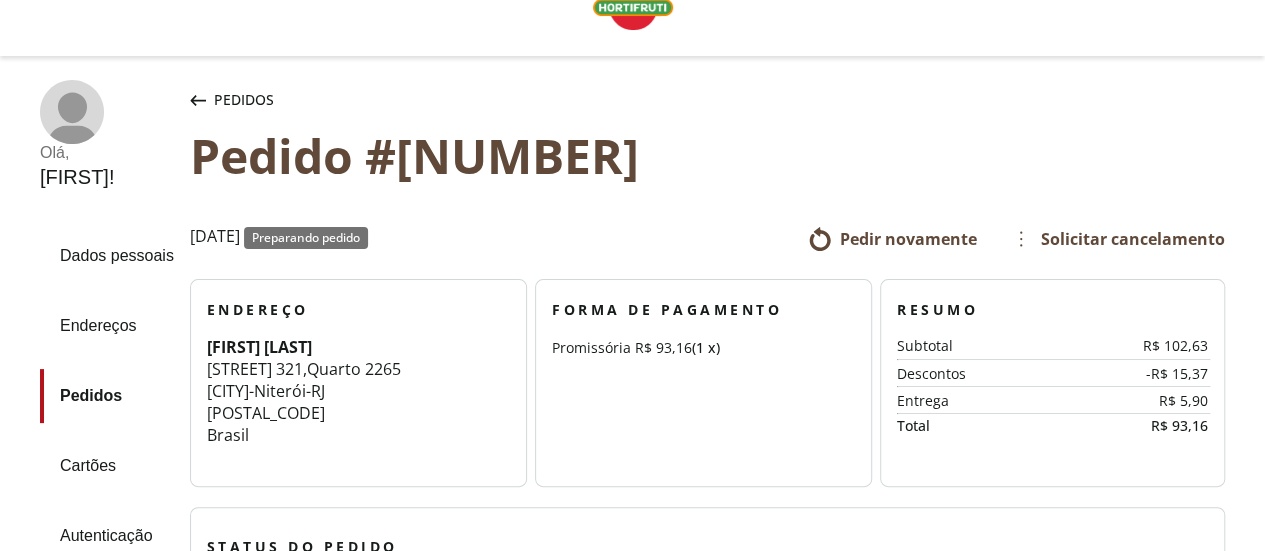 scroll, scrollTop: 0, scrollLeft: 0, axis: both 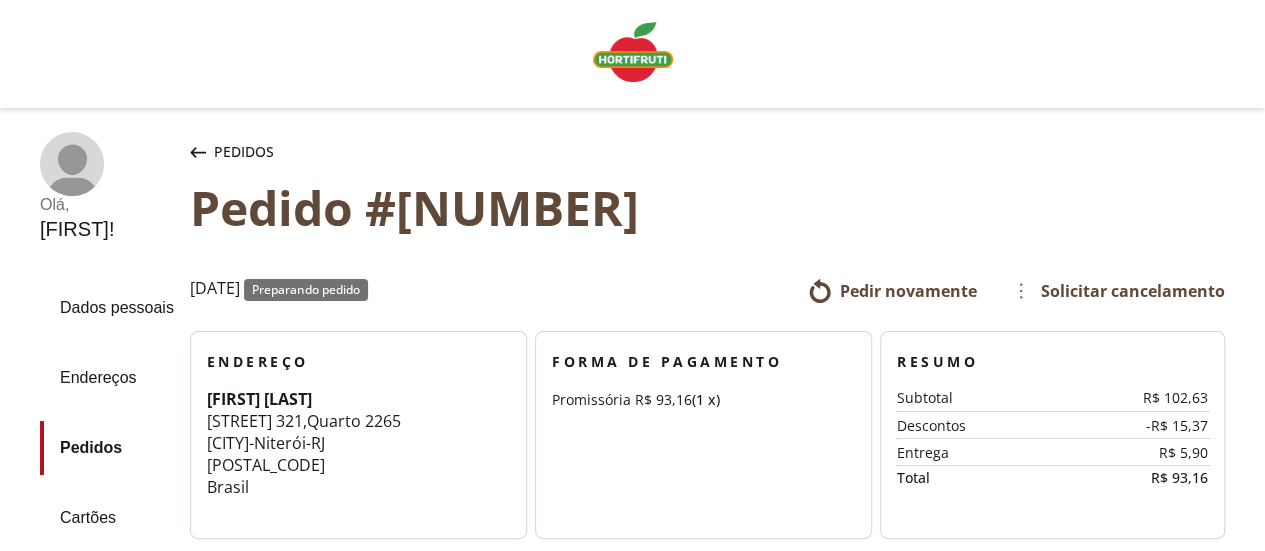 click at bounding box center [633, 52] 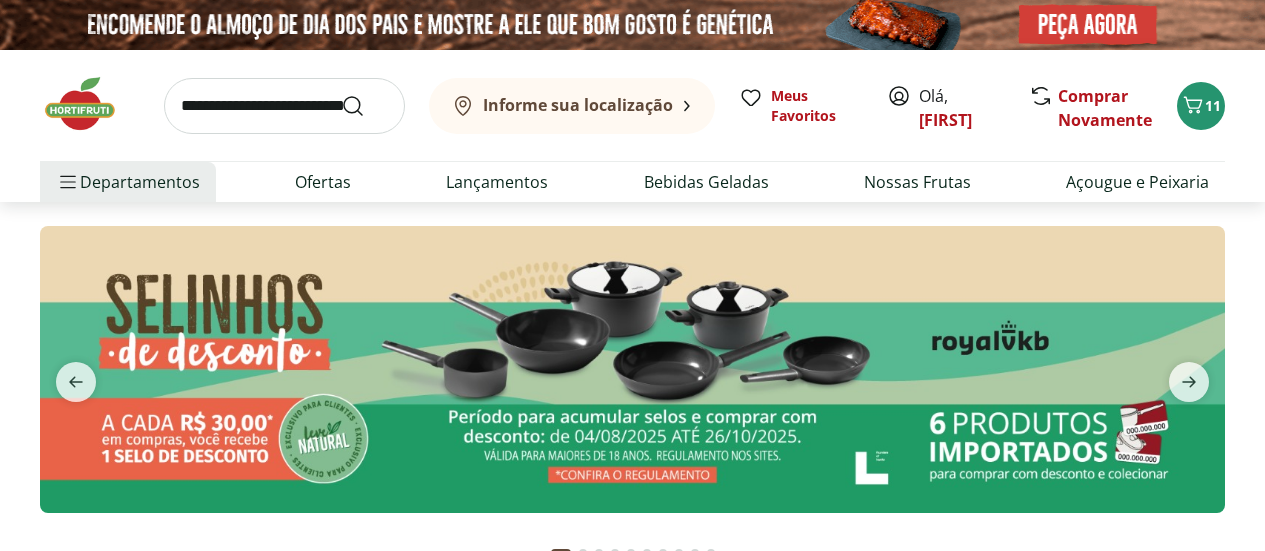 scroll, scrollTop: 0, scrollLeft: 0, axis: both 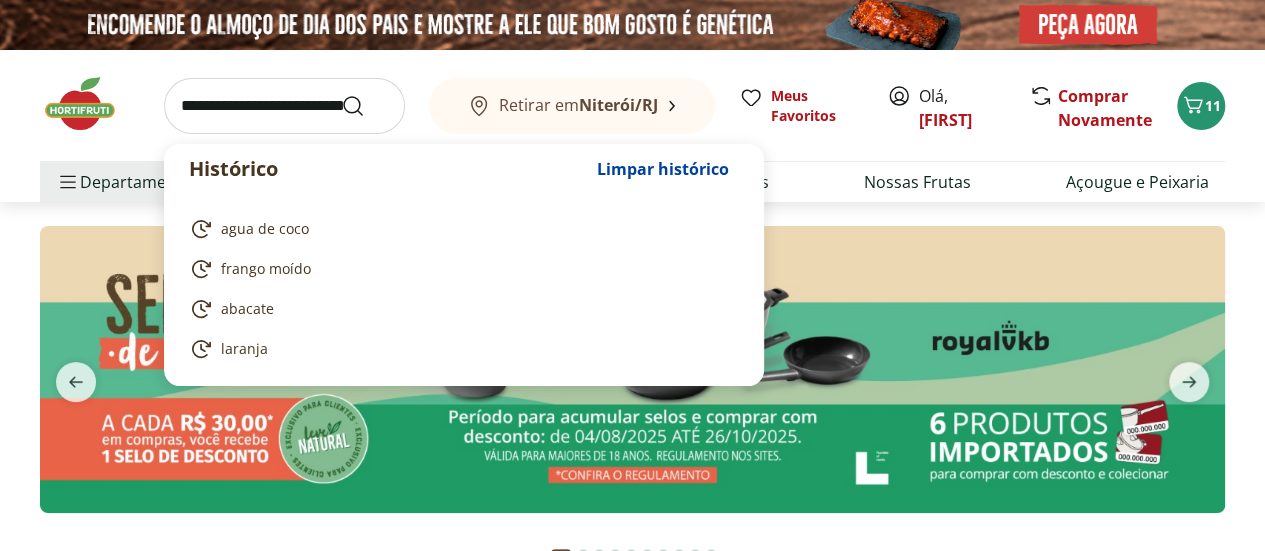 click at bounding box center (284, 106) 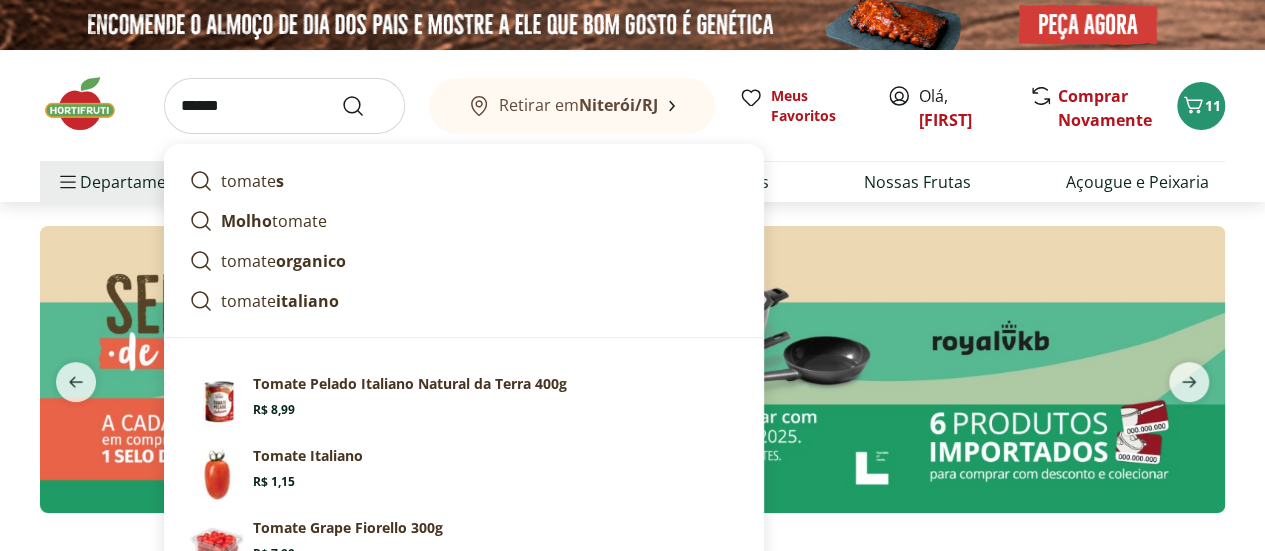 type on "******" 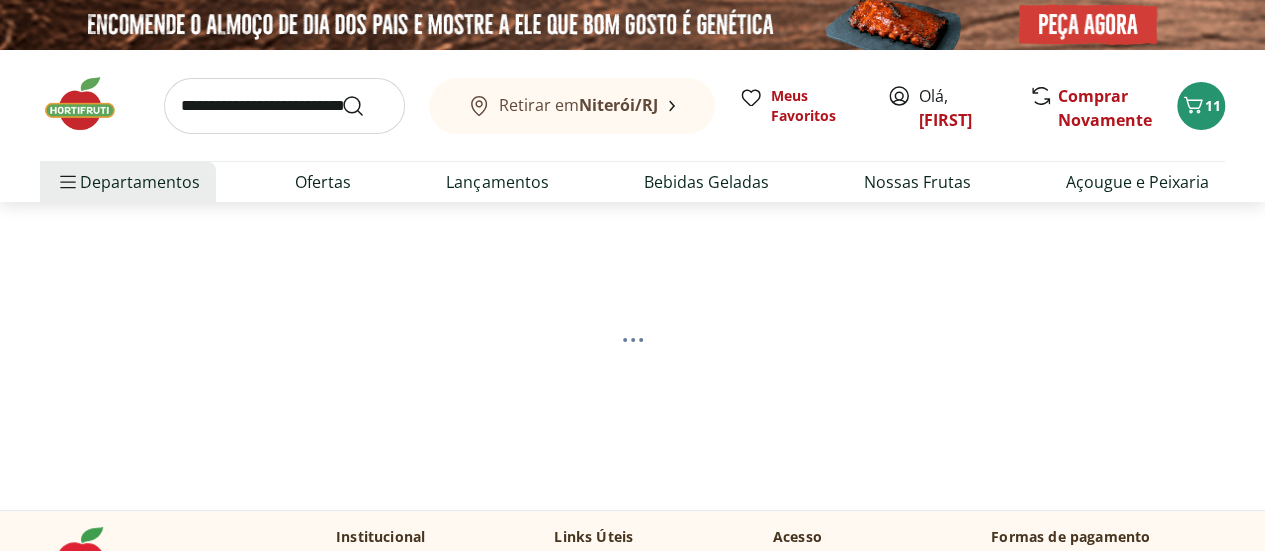 select on "**********" 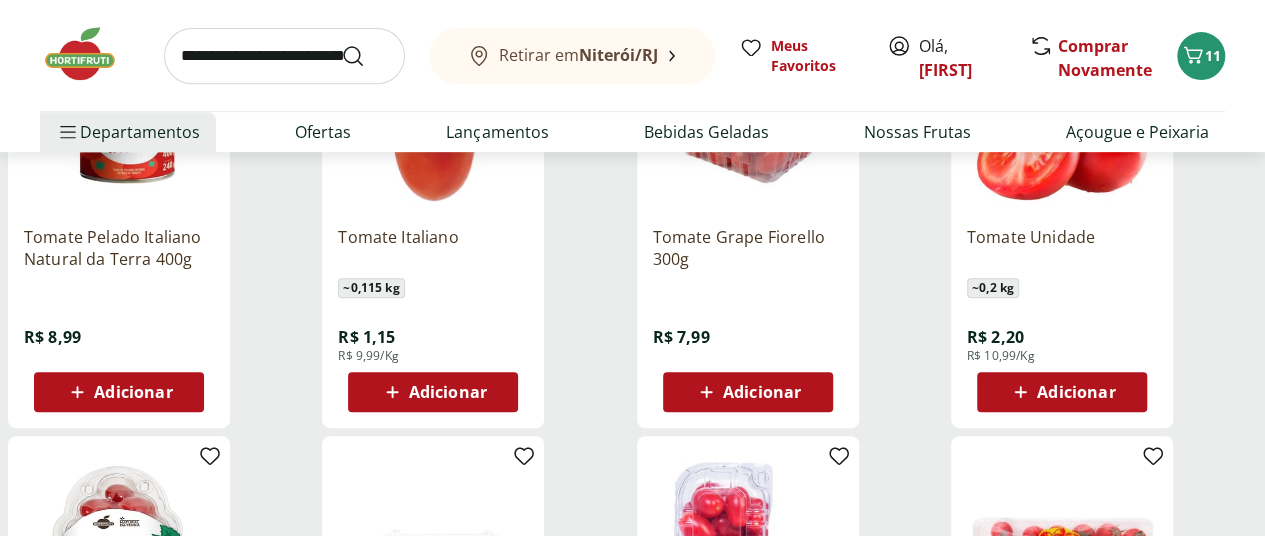 scroll, scrollTop: 400, scrollLeft: 0, axis: vertical 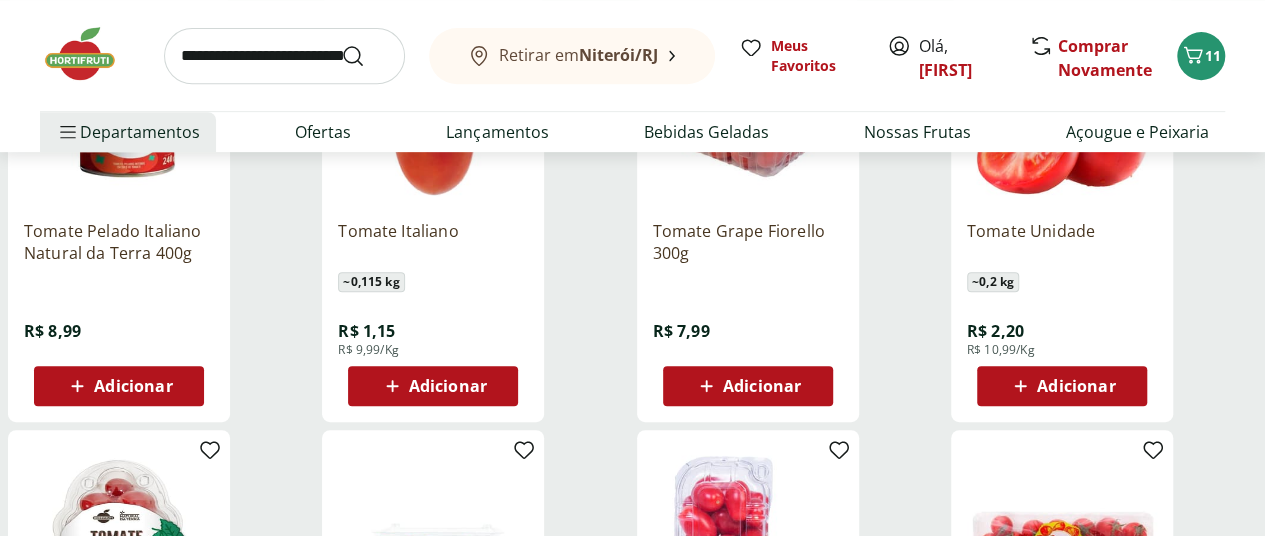 click on "Adicionar" at bounding box center [1076, 386] 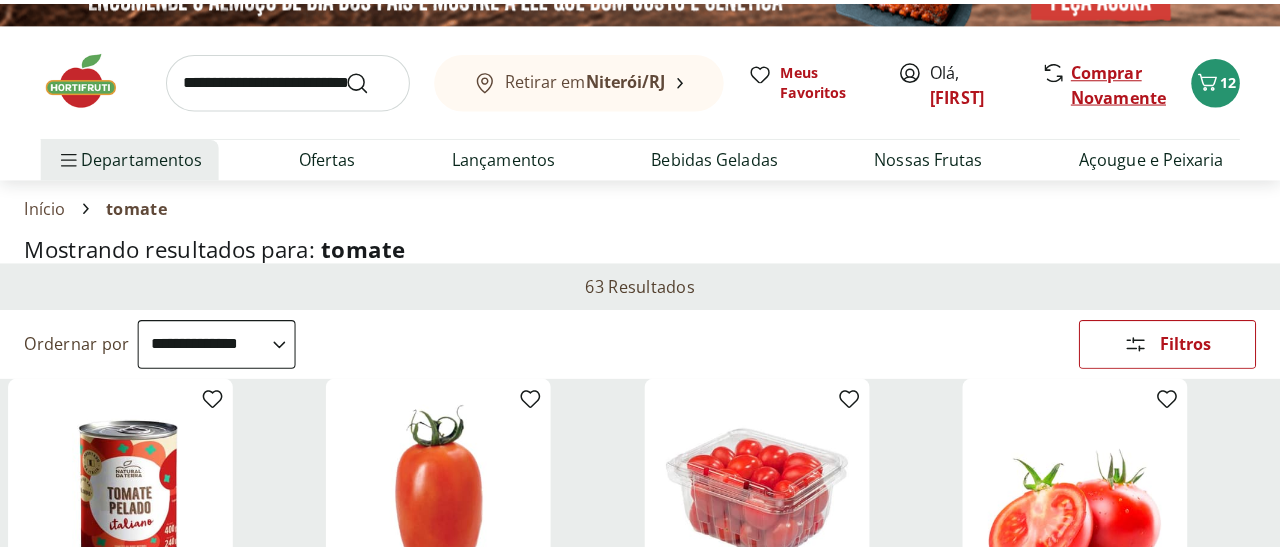 scroll, scrollTop: 0, scrollLeft: 0, axis: both 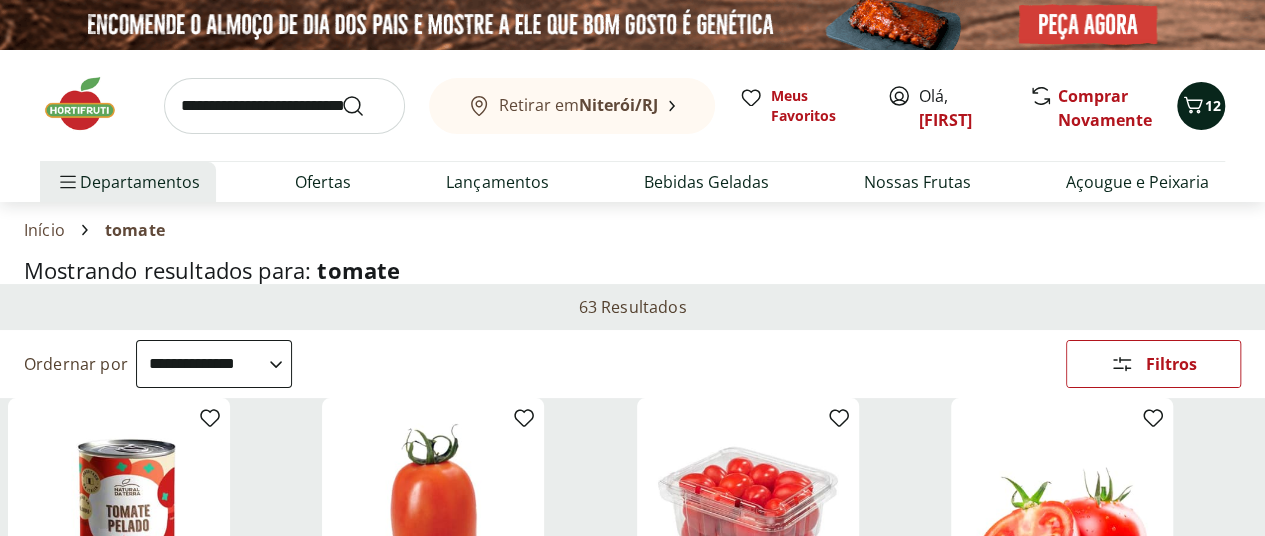 click on "12" at bounding box center [1213, 105] 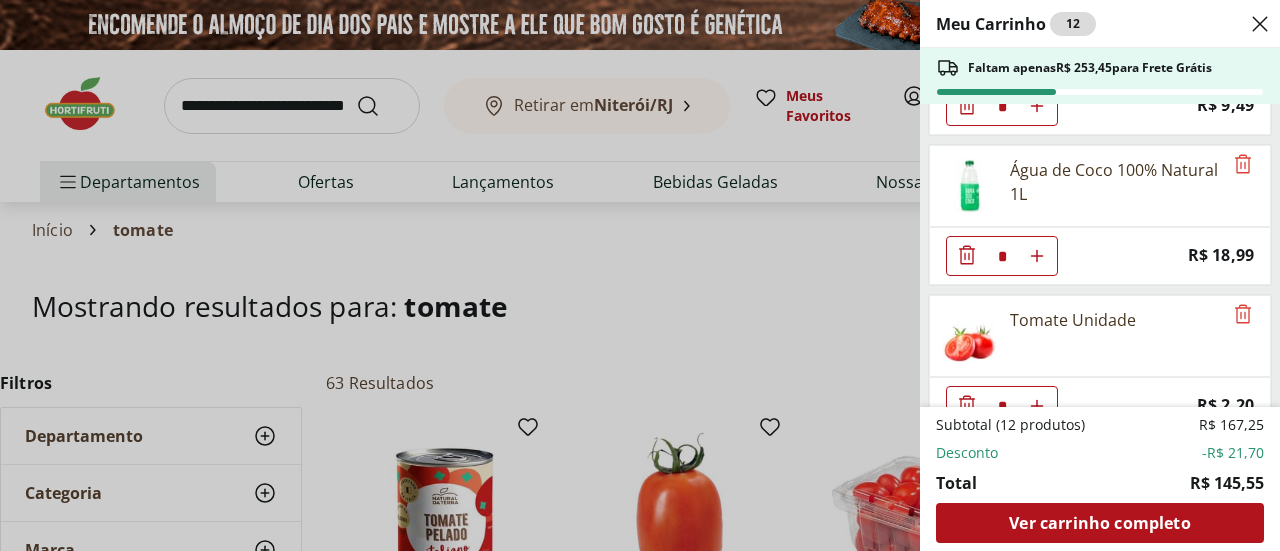 scroll, scrollTop: 1036, scrollLeft: 0, axis: vertical 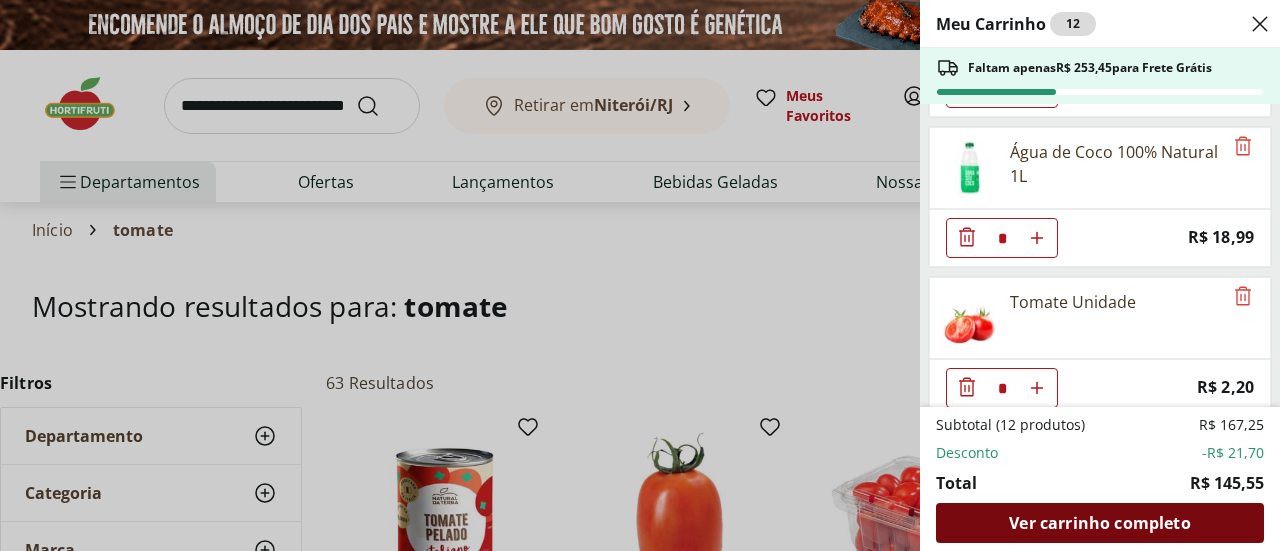 click on "Ver carrinho completo" at bounding box center [1099, 523] 